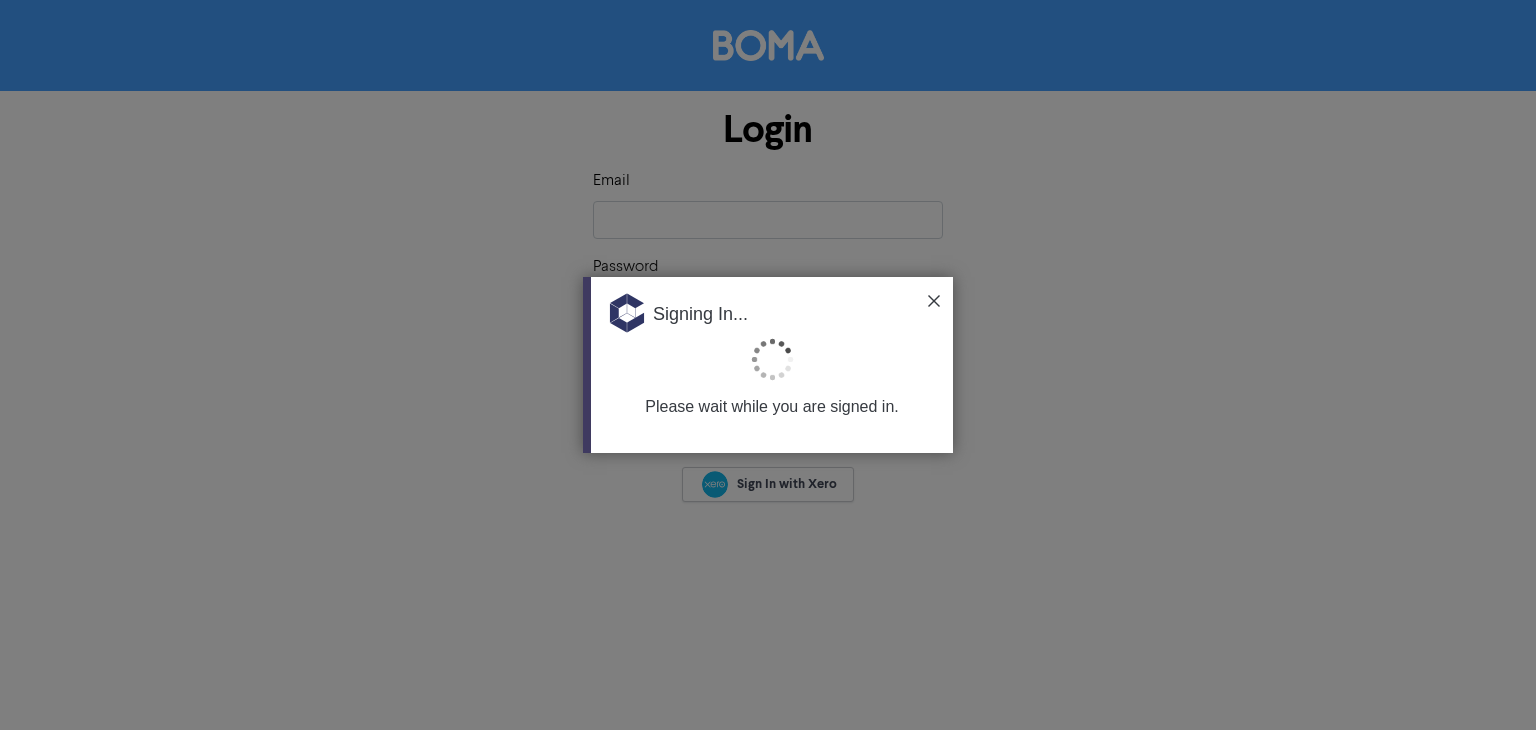scroll, scrollTop: 0, scrollLeft: 0, axis: both 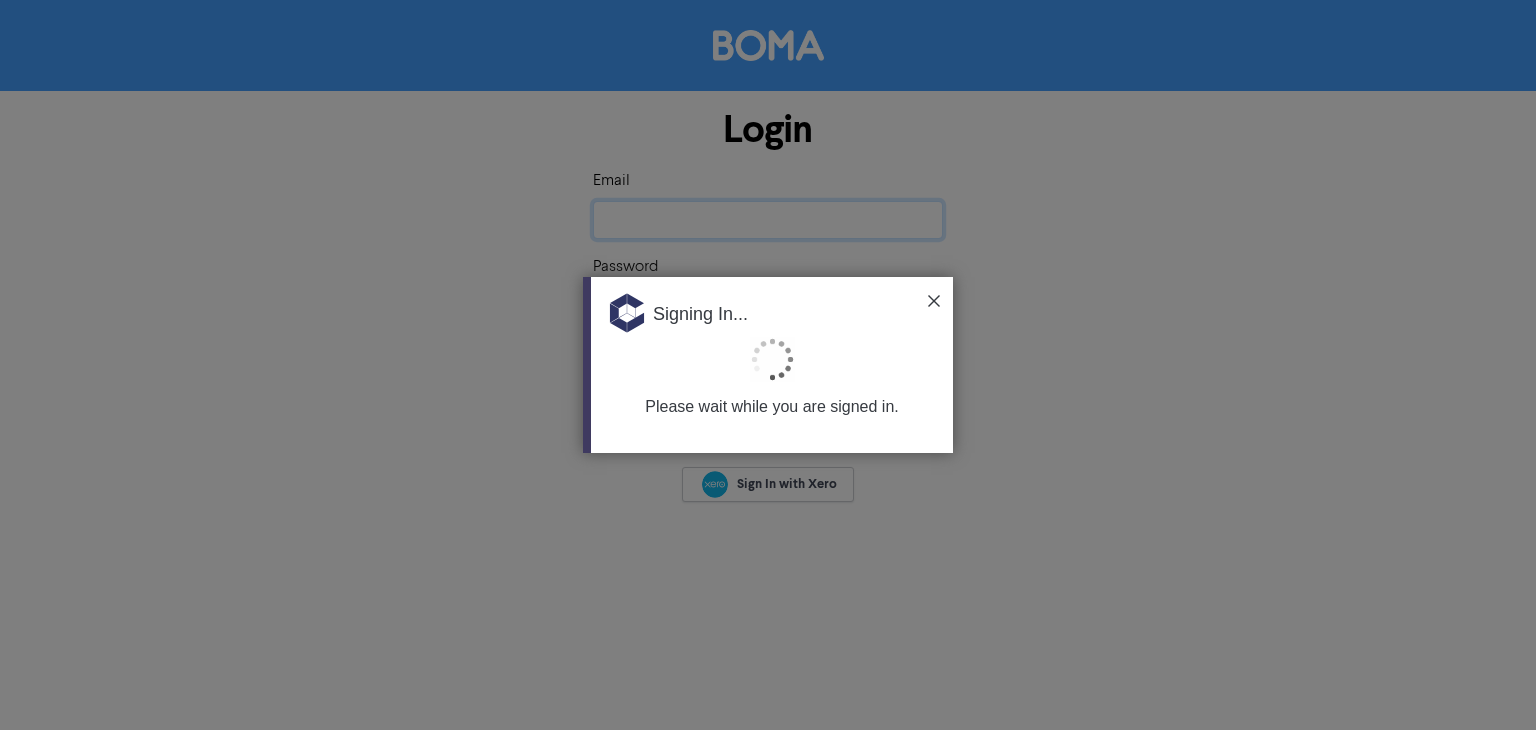 type on "[EMAIL_ADDRESS][DOMAIN_NAME]" 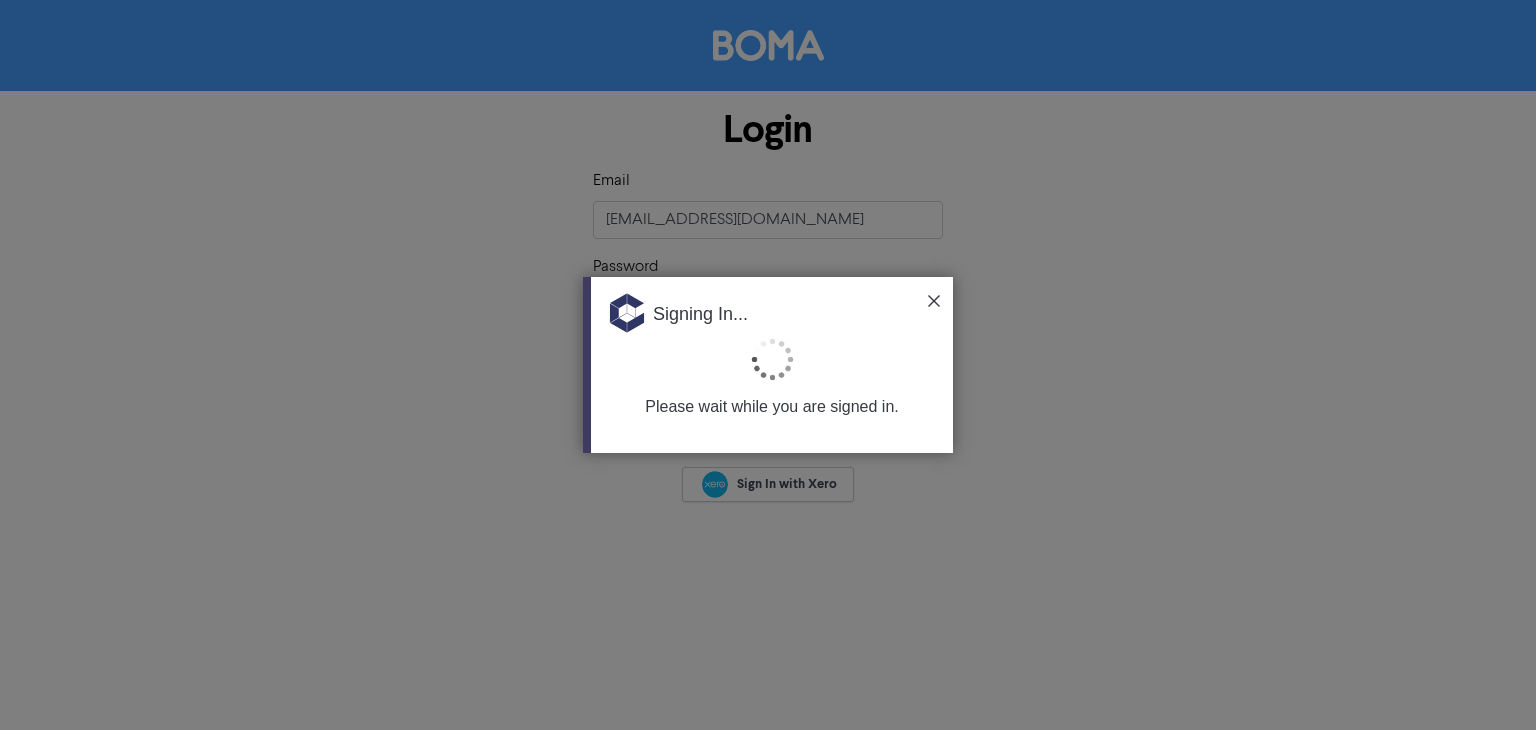 click at bounding box center (934, 301) 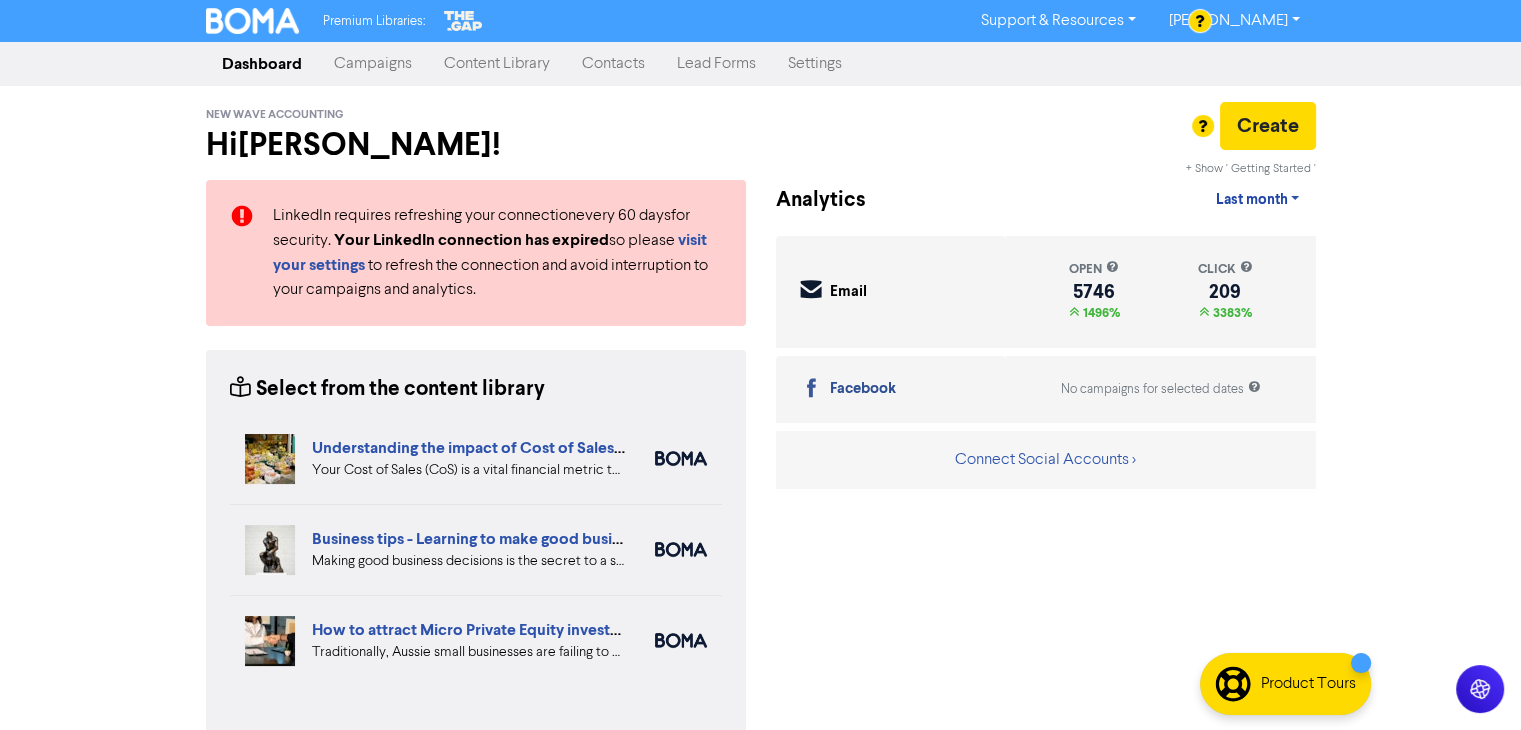 click on "Contacts" at bounding box center [613, 64] 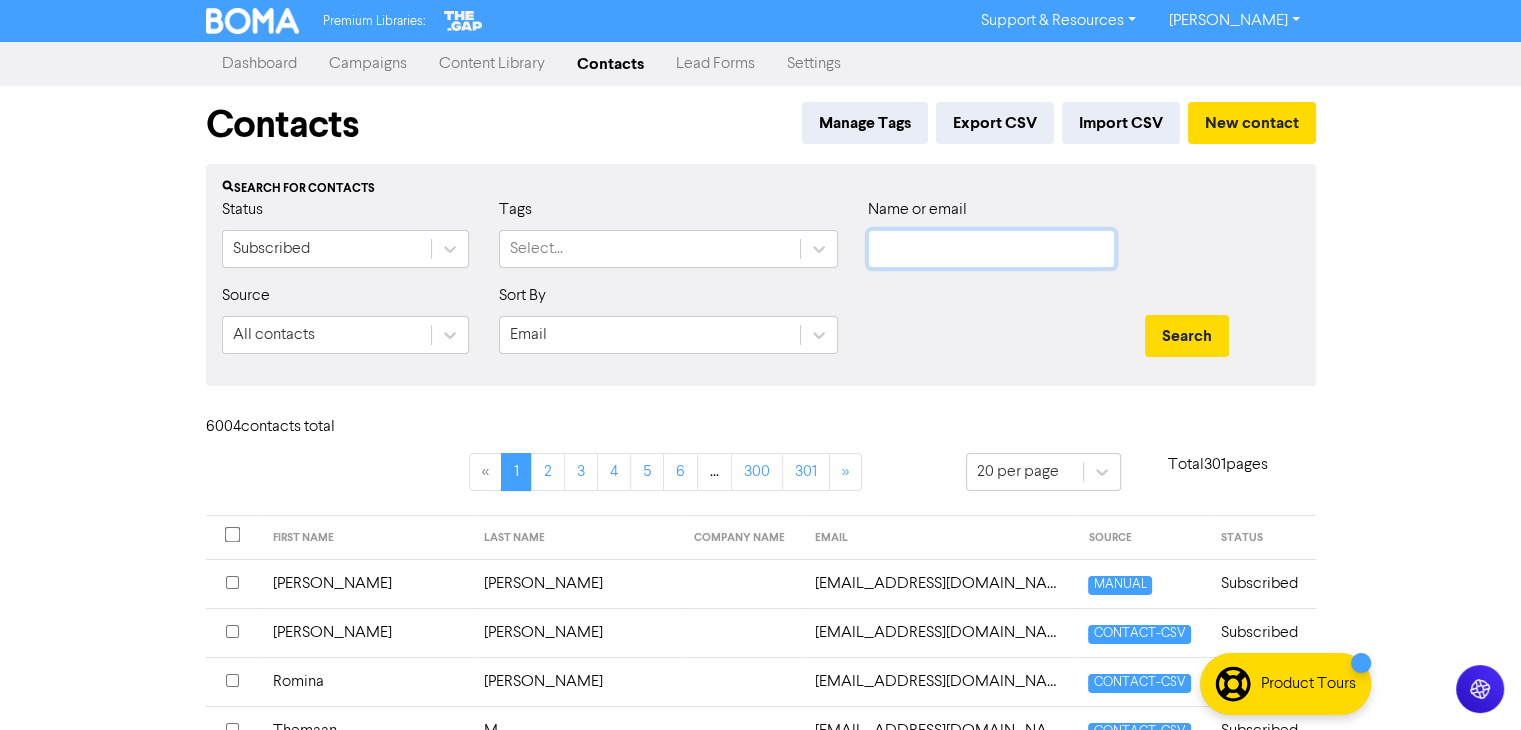 click 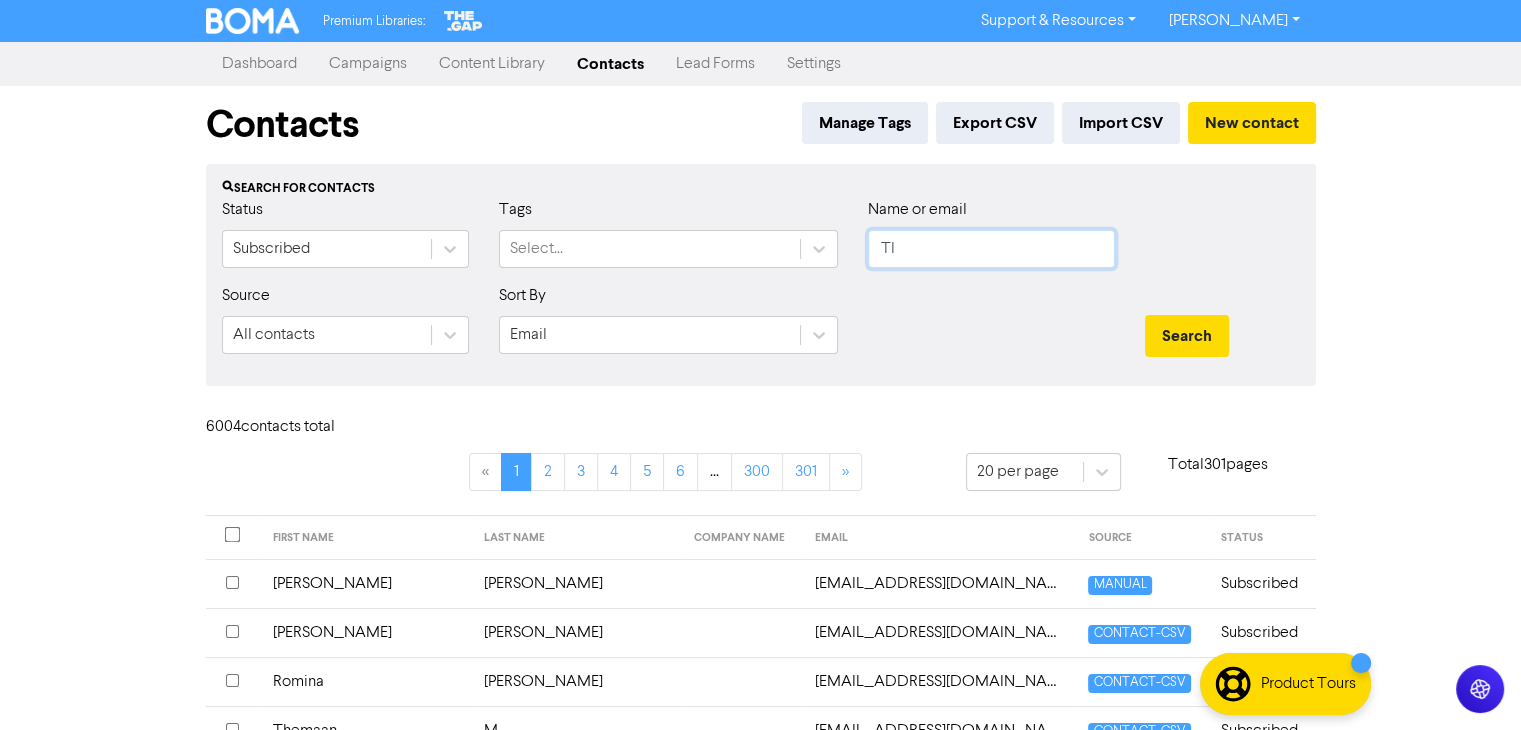 type on "T" 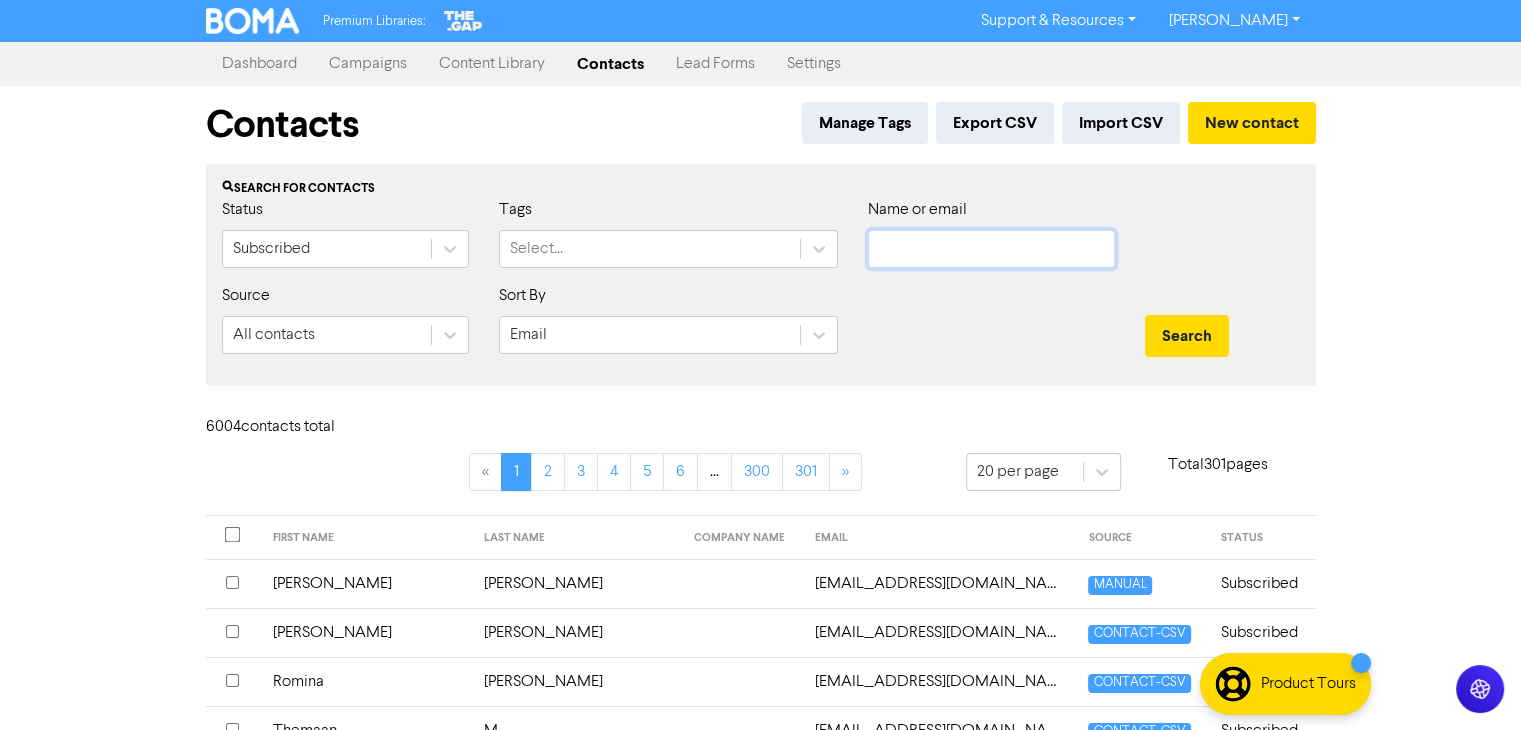 click 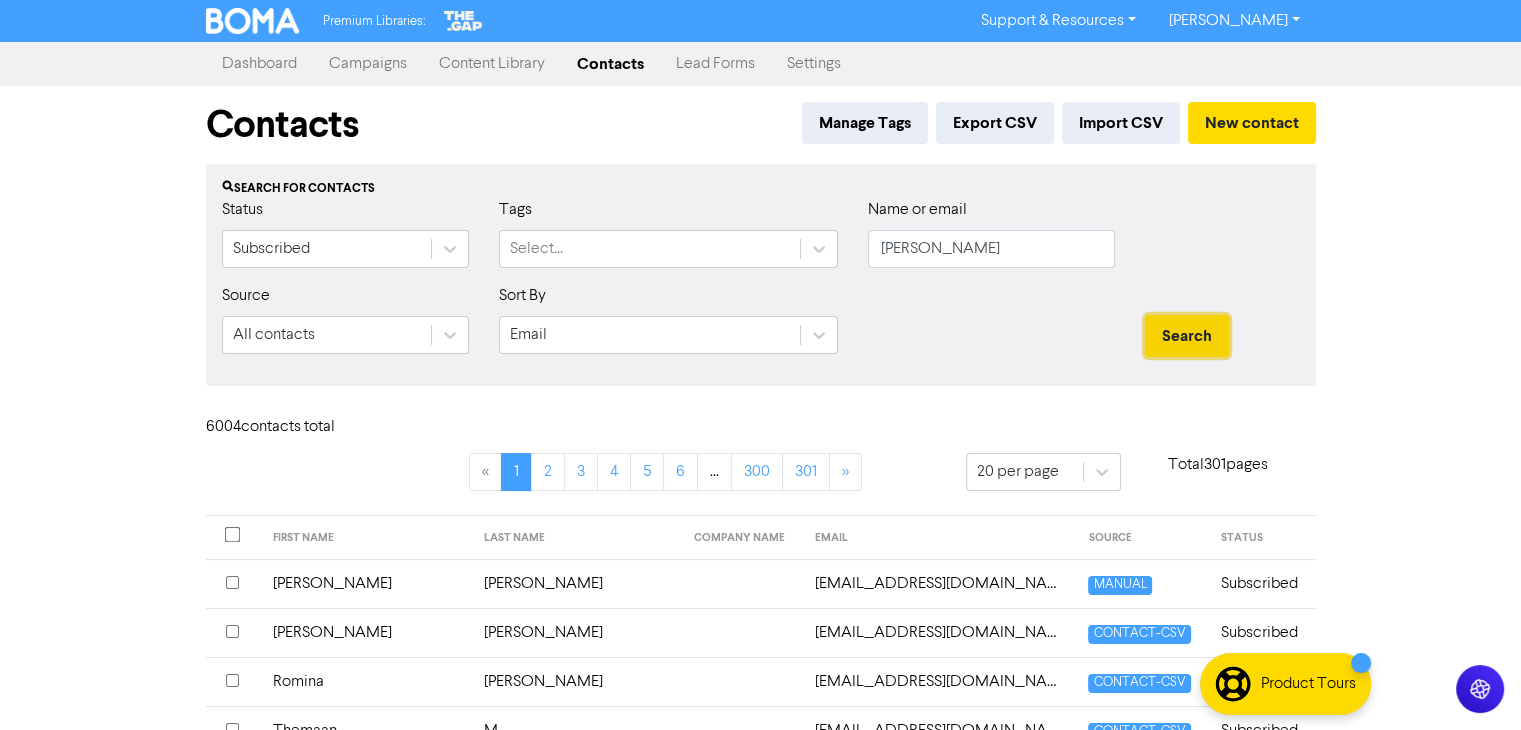 click on "Search" at bounding box center [1187, 336] 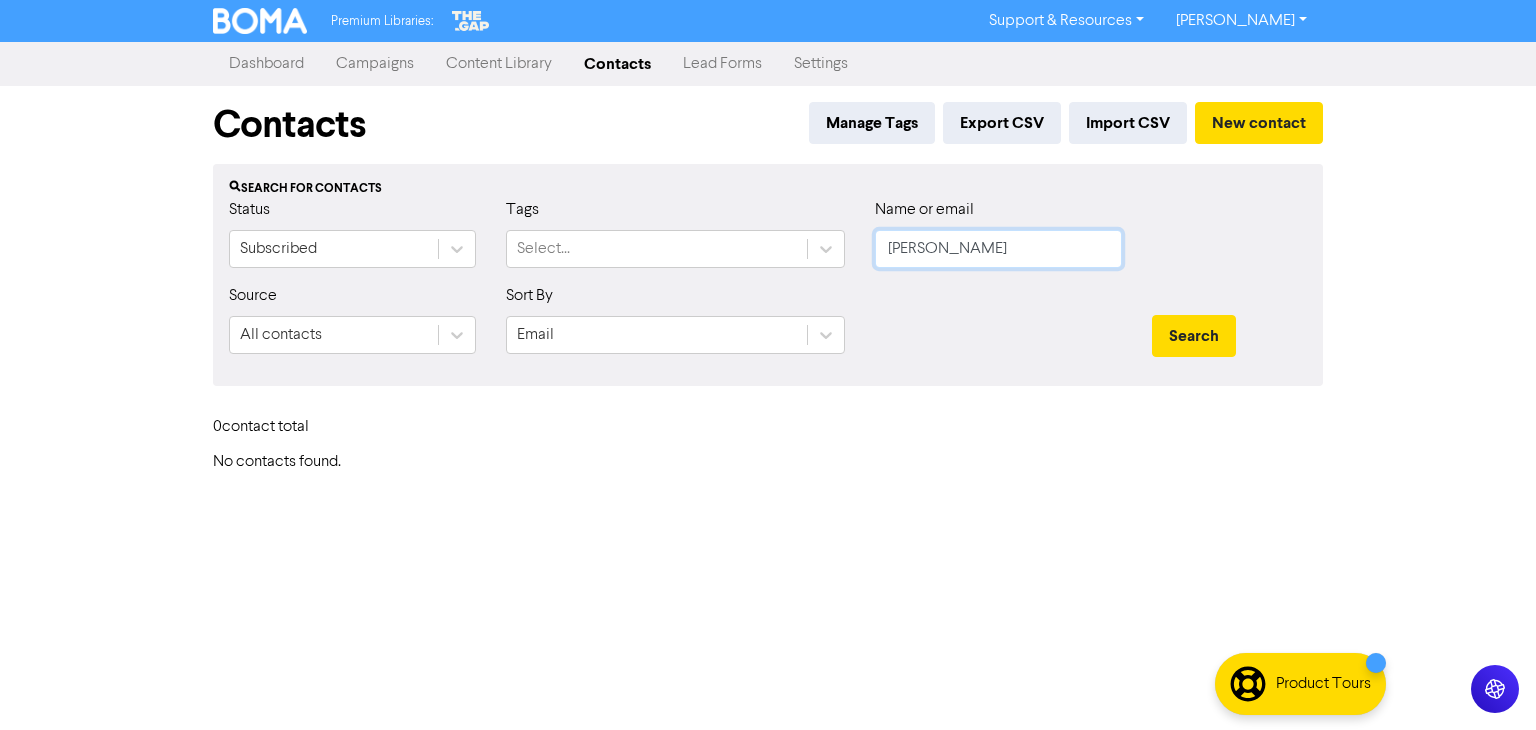 click on "[PERSON_NAME]" 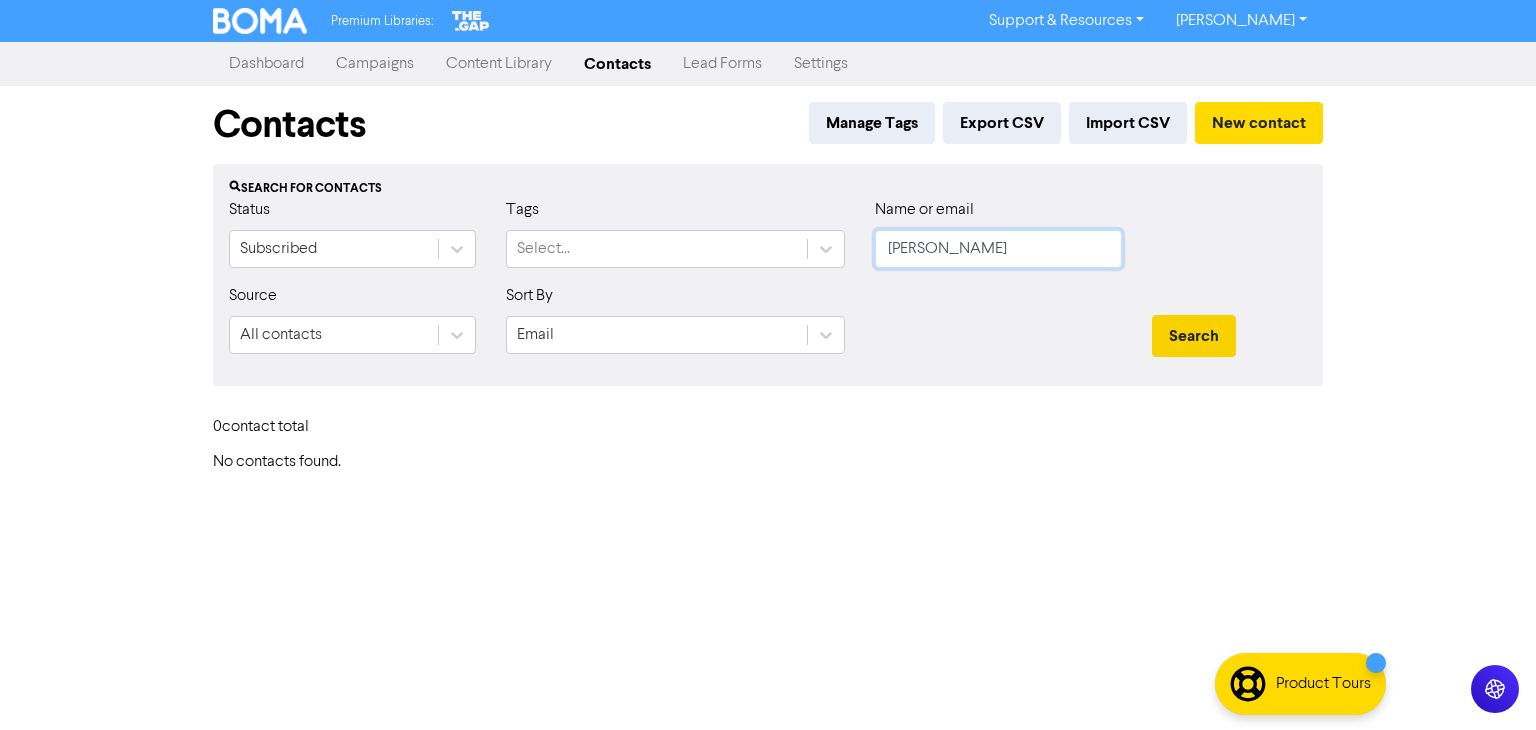 type on "[PERSON_NAME]" 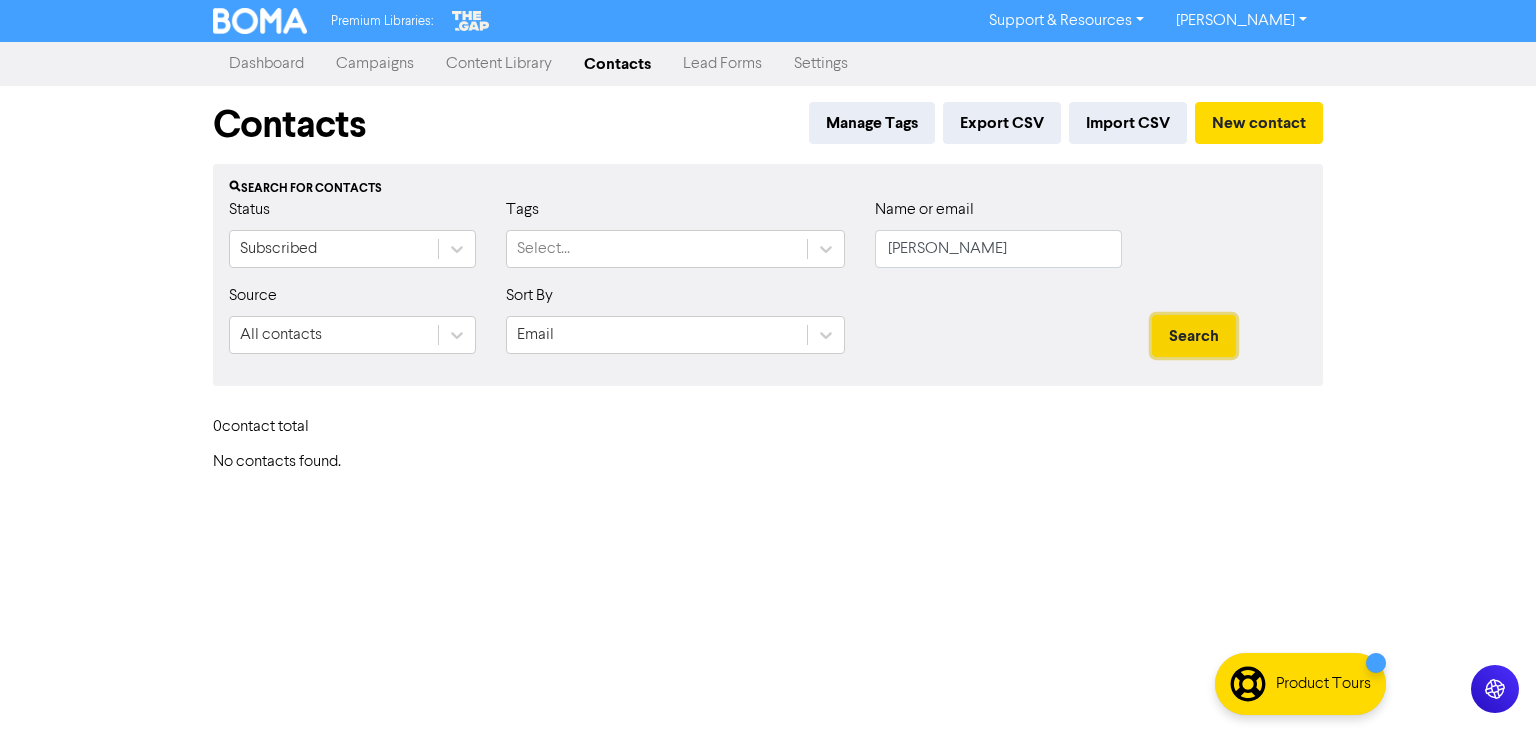 click on "Search" at bounding box center (1194, 336) 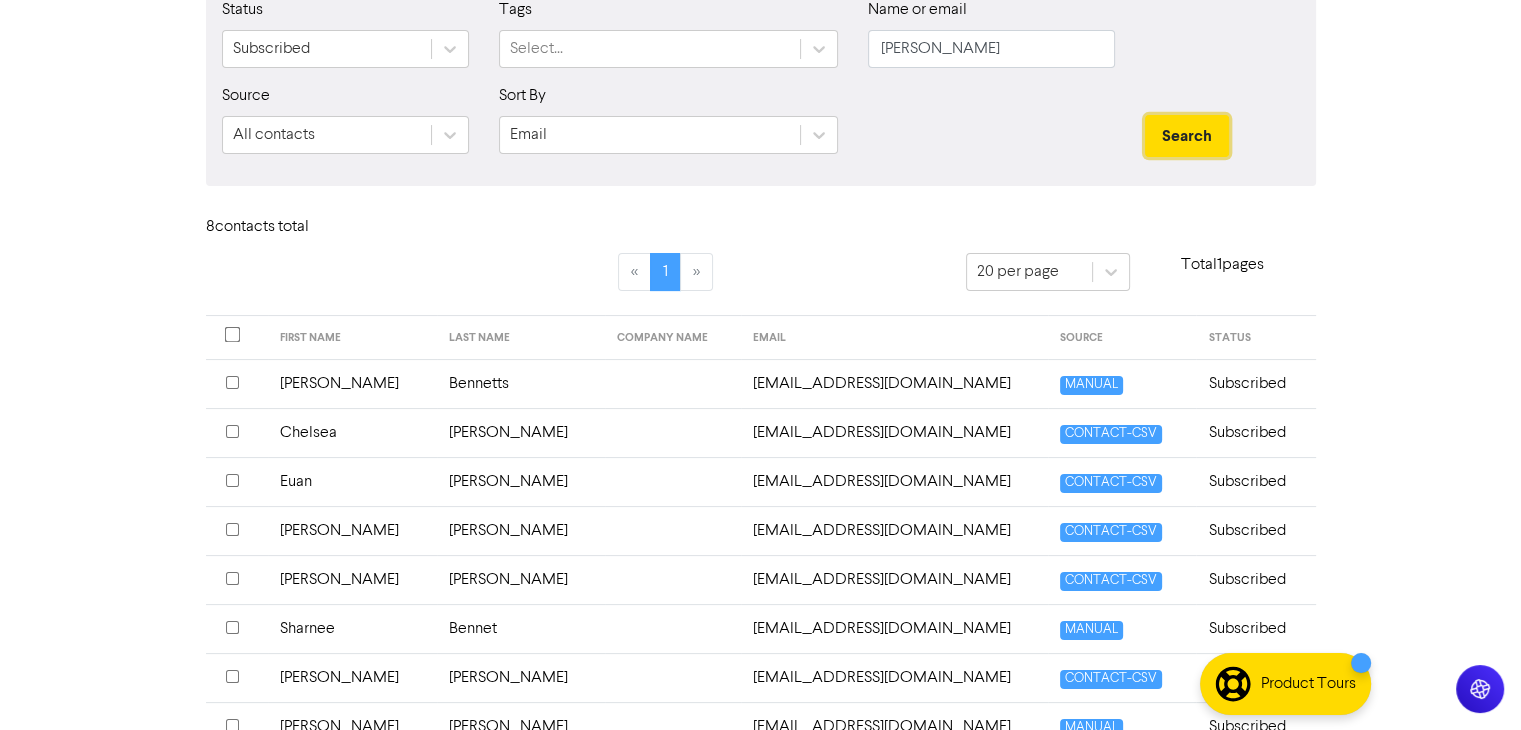 scroll, scrollTop: 296, scrollLeft: 0, axis: vertical 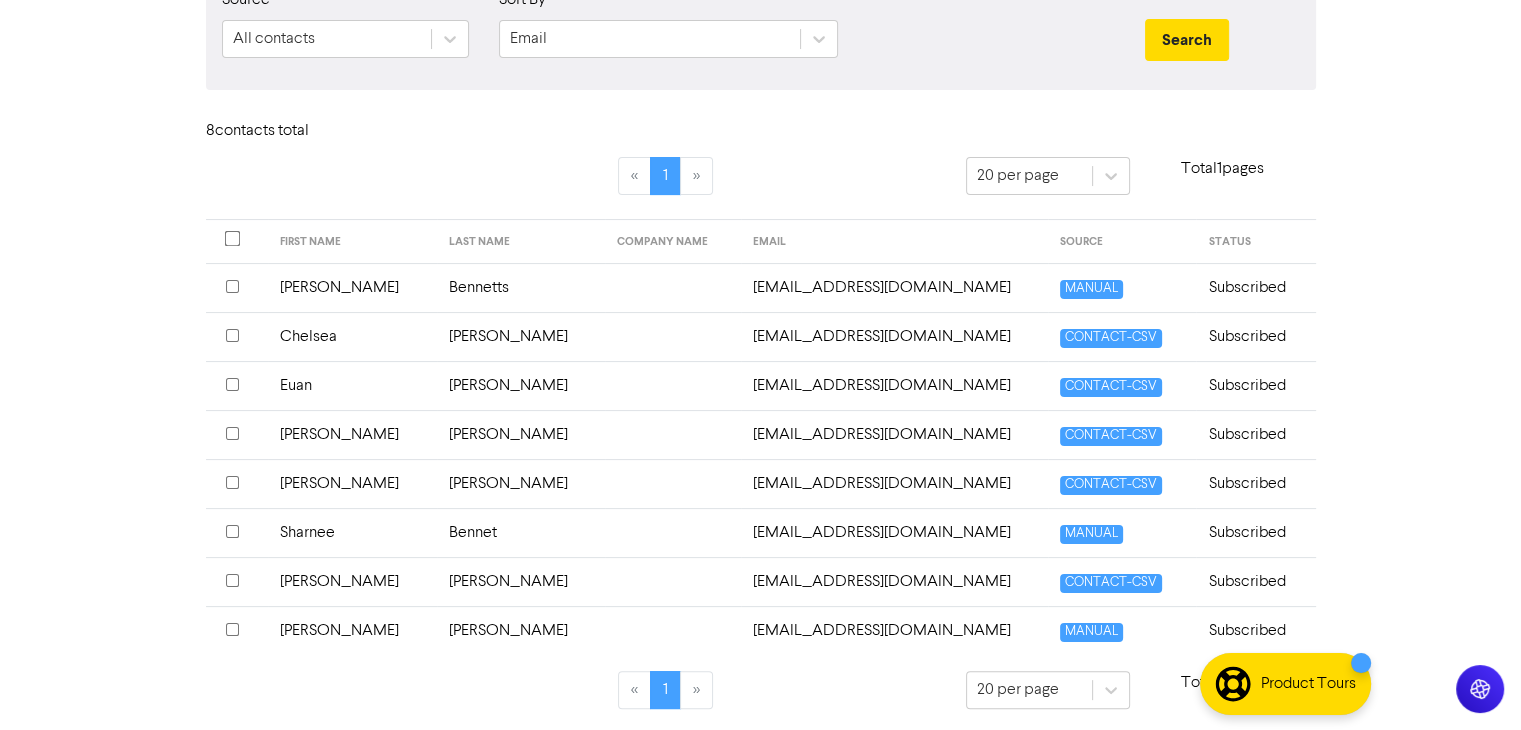 click on "[PERSON_NAME]" at bounding box center (352, 630) 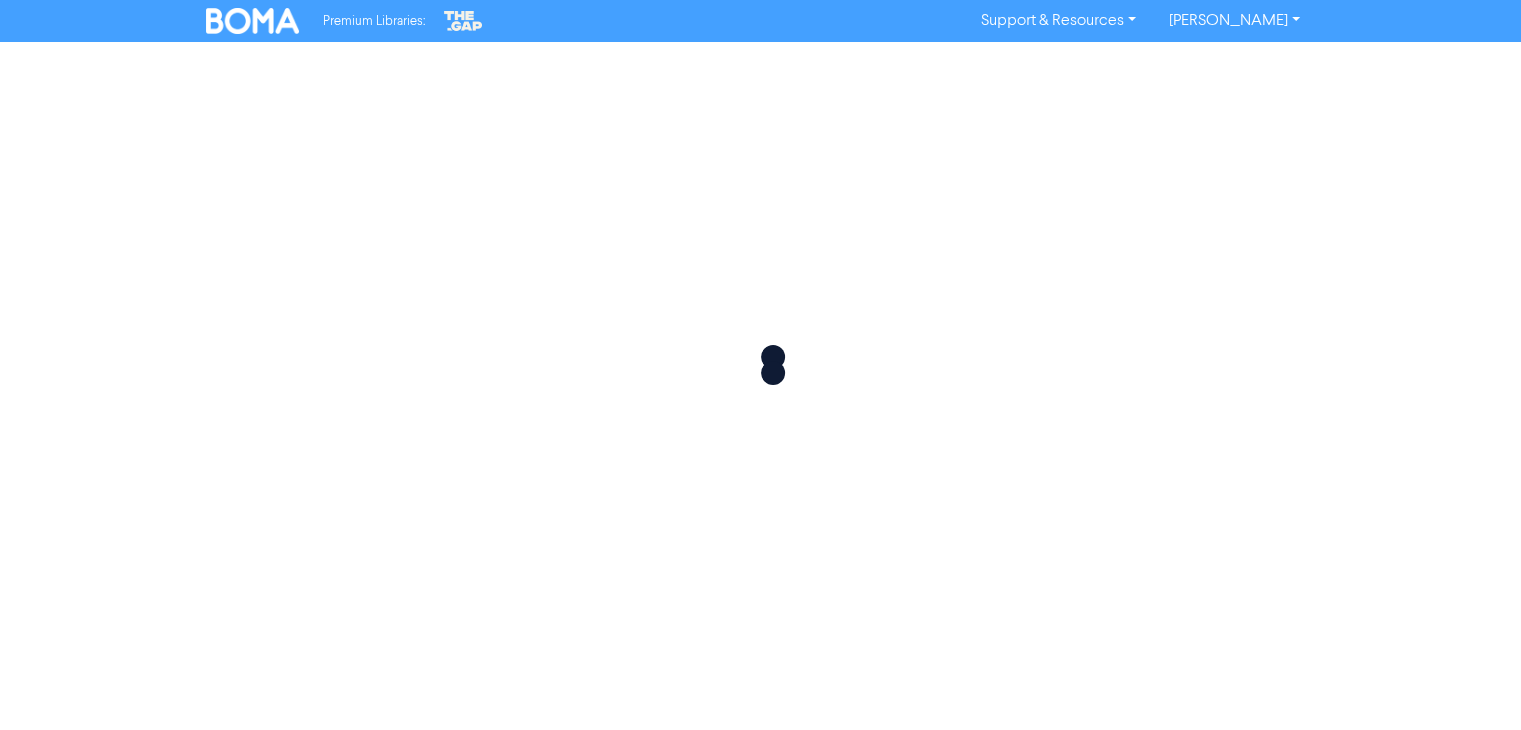 scroll, scrollTop: 0, scrollLeft: 0, axis: both 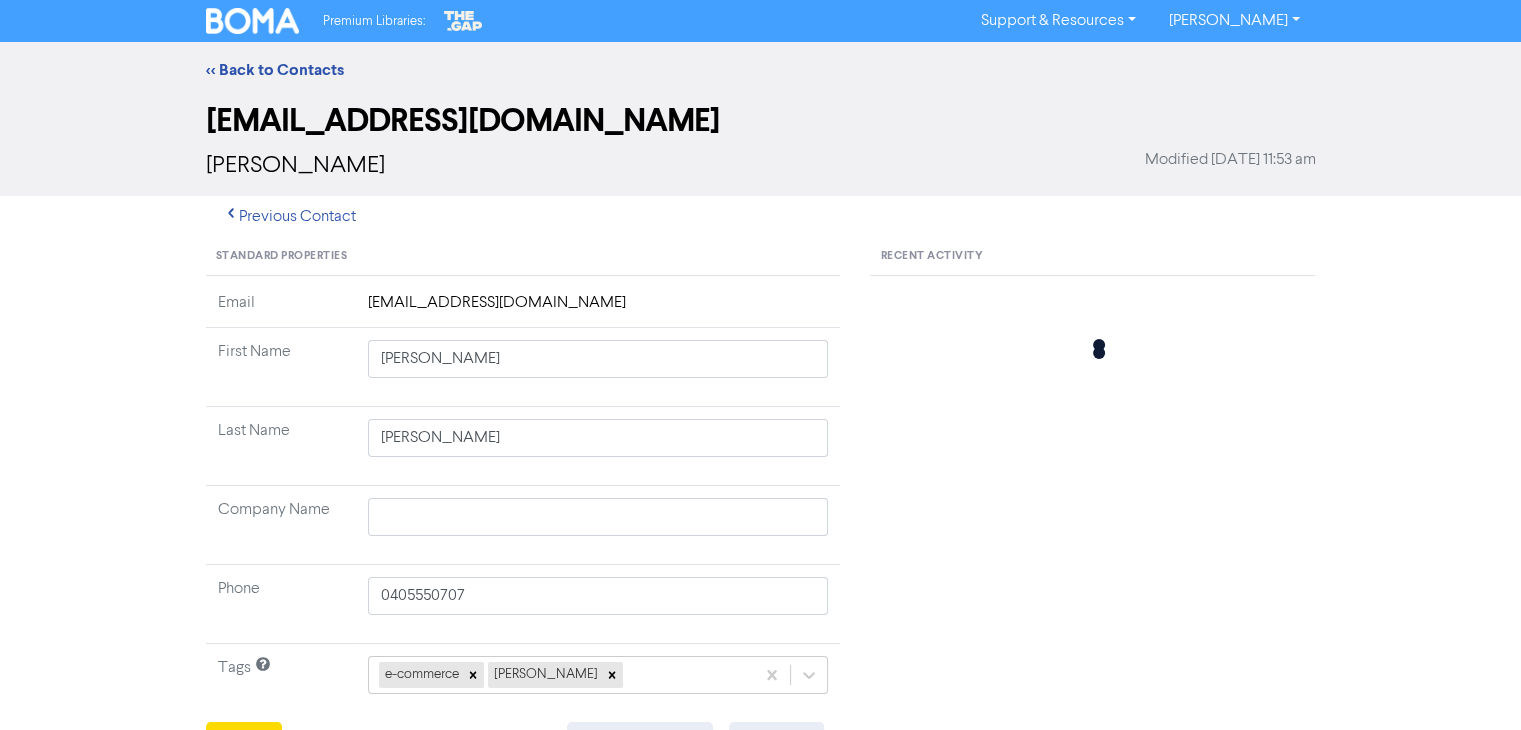 type 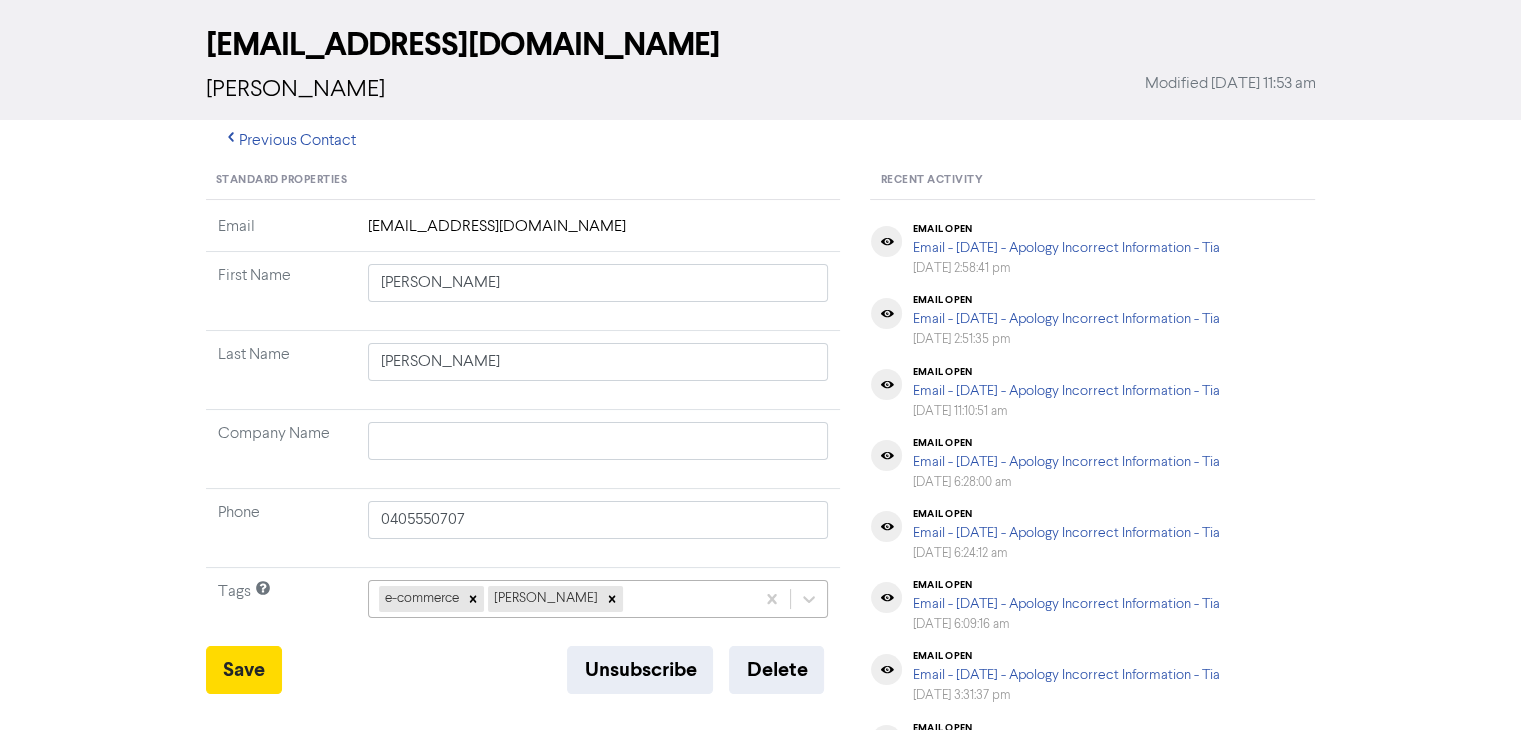 scroll, scrollTop: 200, scrollLeft: 0, axis: vertical 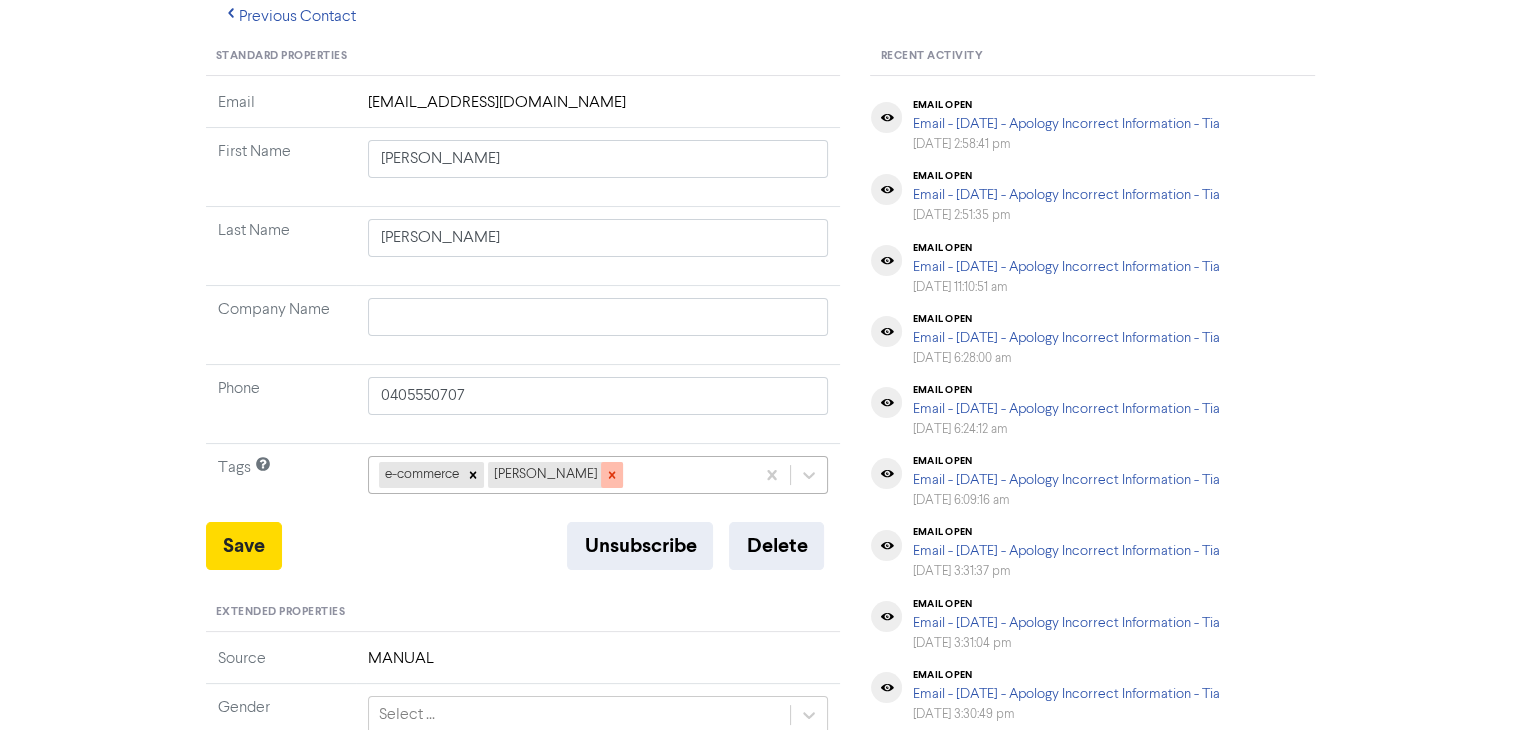 click 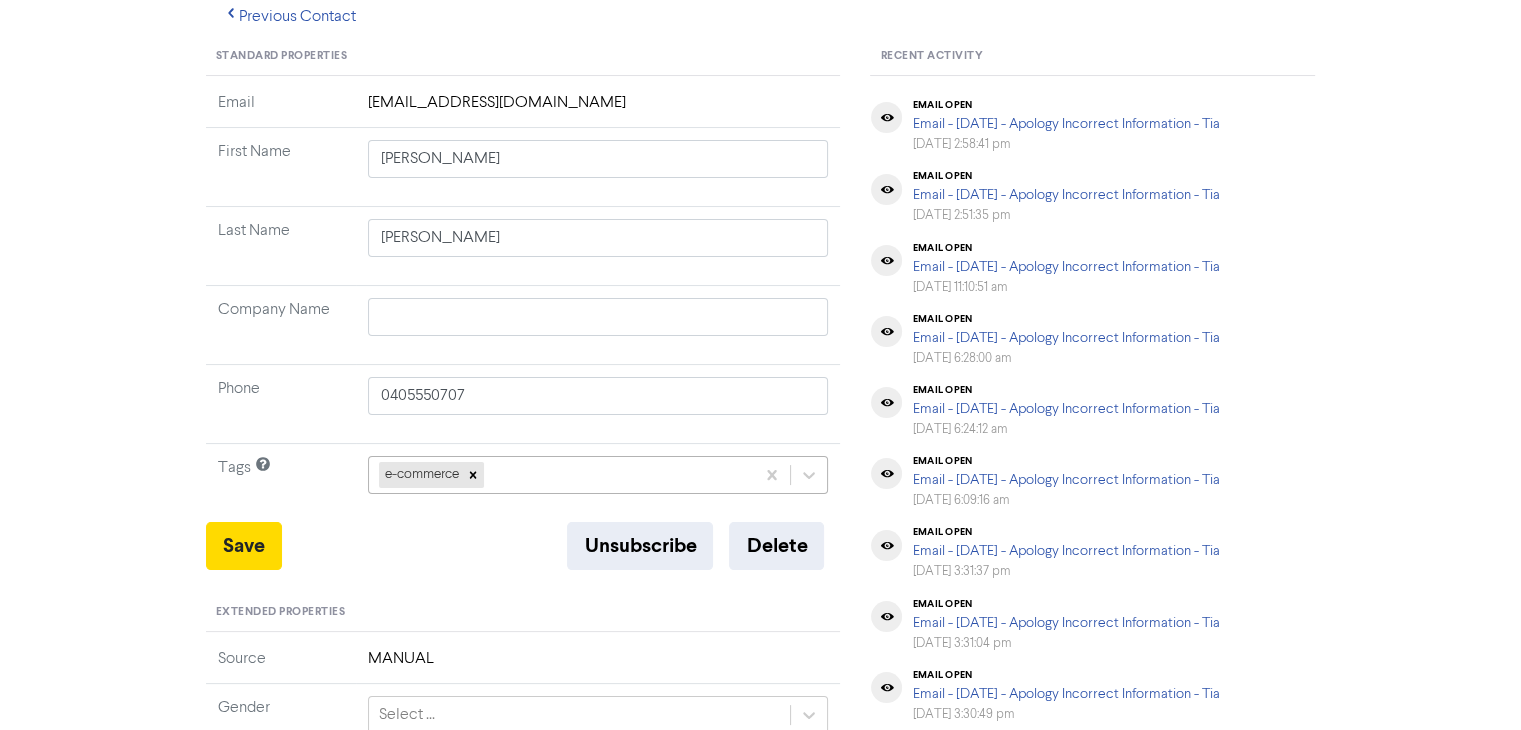 click on "e-commerce" 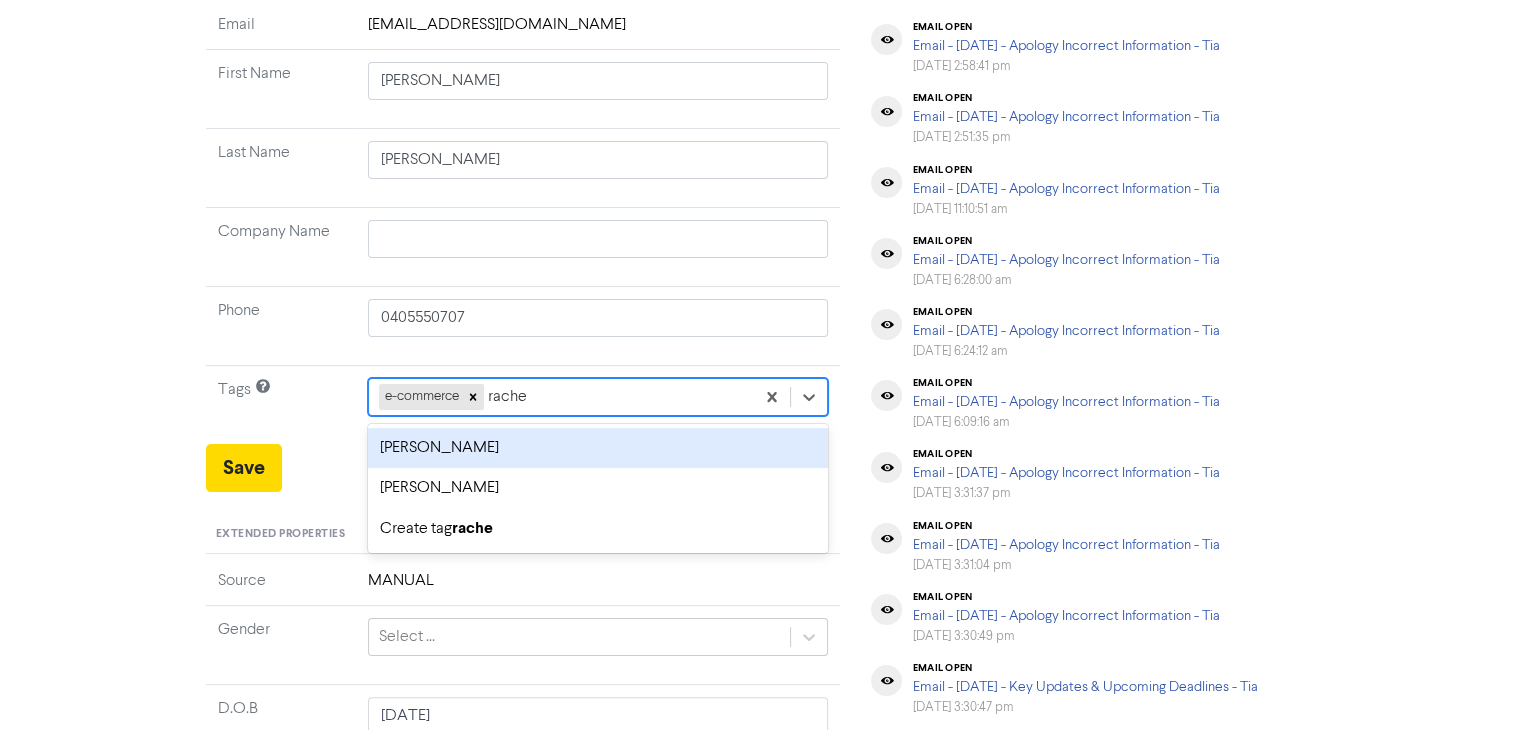 type on "[PERSON_NAME]" 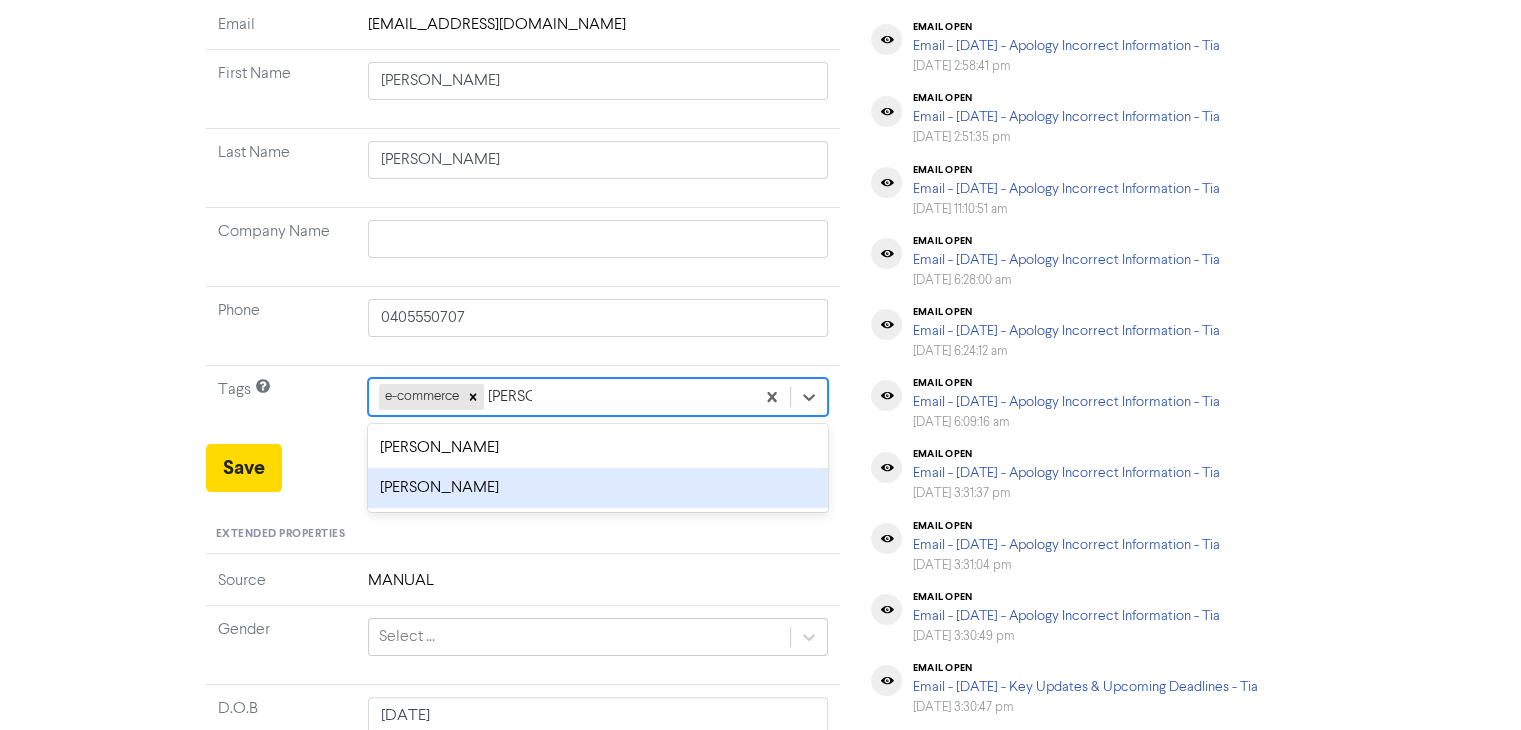click on "[PERSON_NAME]" at bounding box center [598, 488] 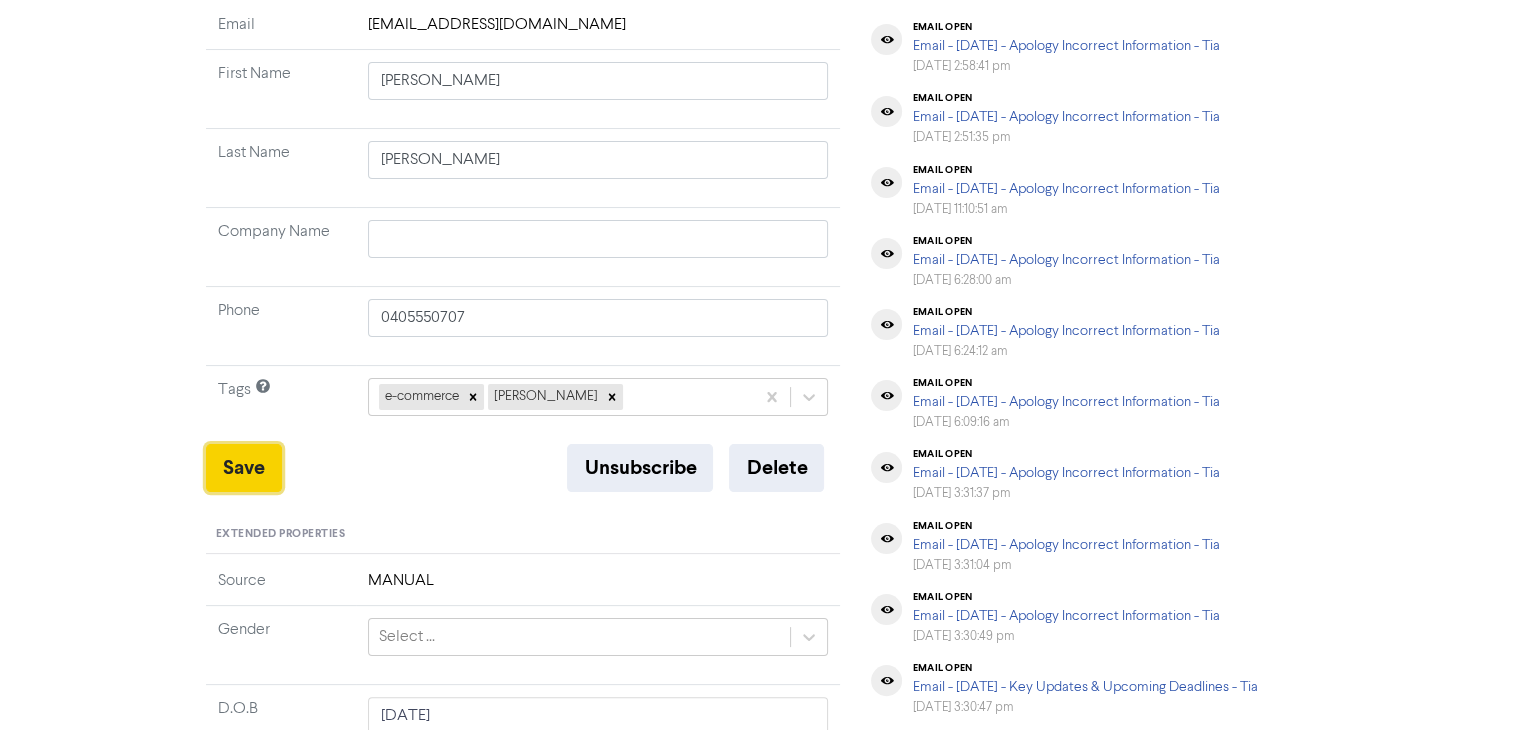 click on "Save" at bounding box center [244, 468] 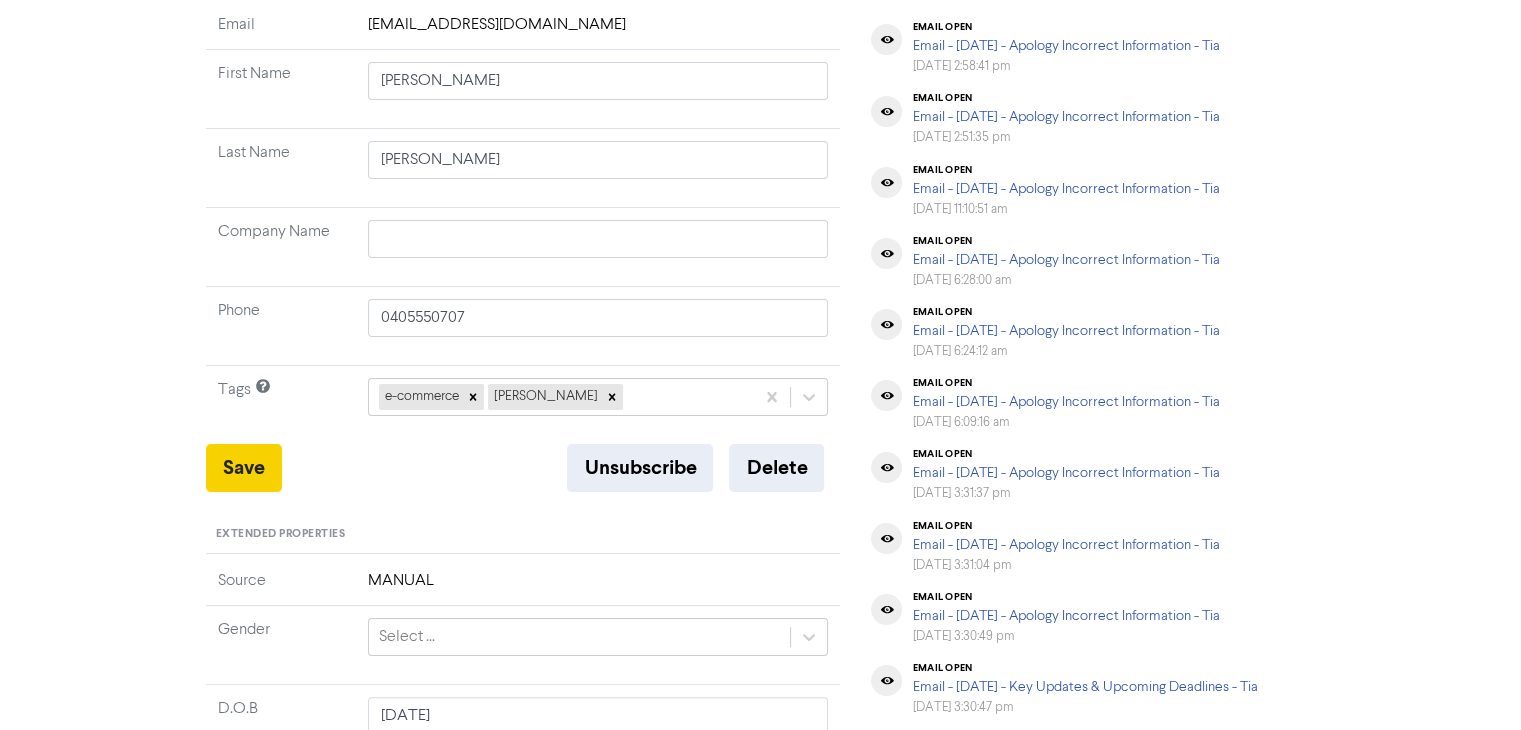 type 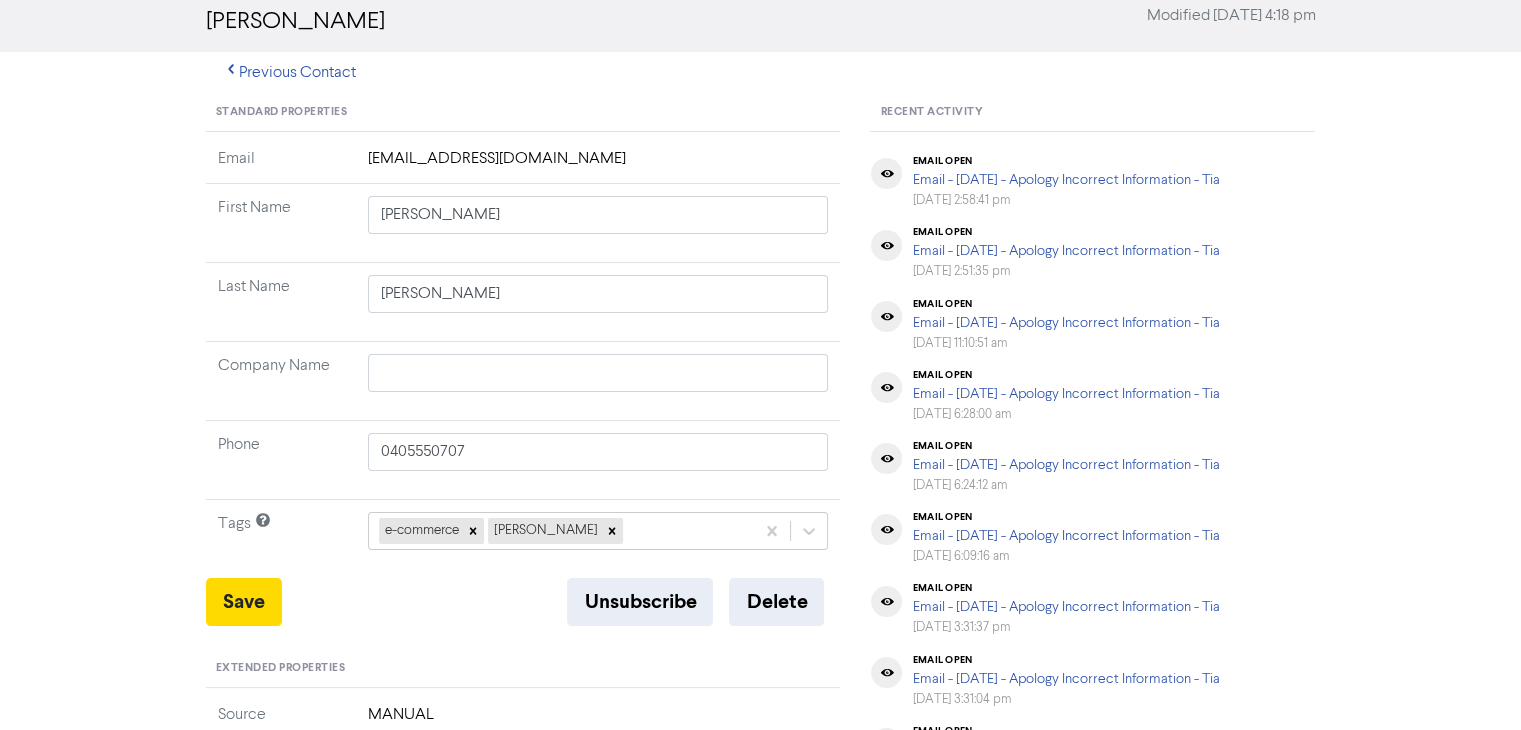 scroll, scrollTop: 300, scrollLeft: 0, axis: vertical 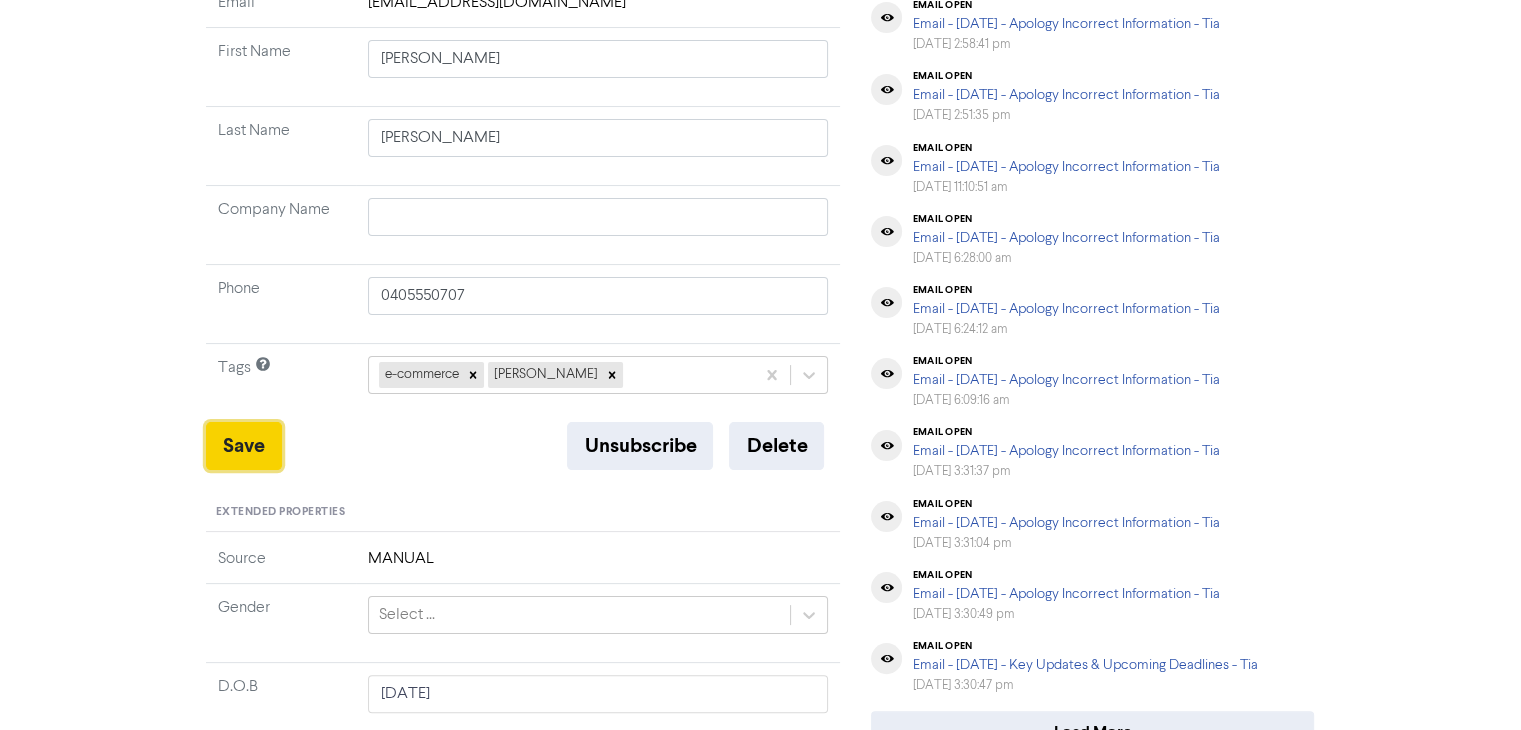 click on "Save" at bounding box center [244, 446] 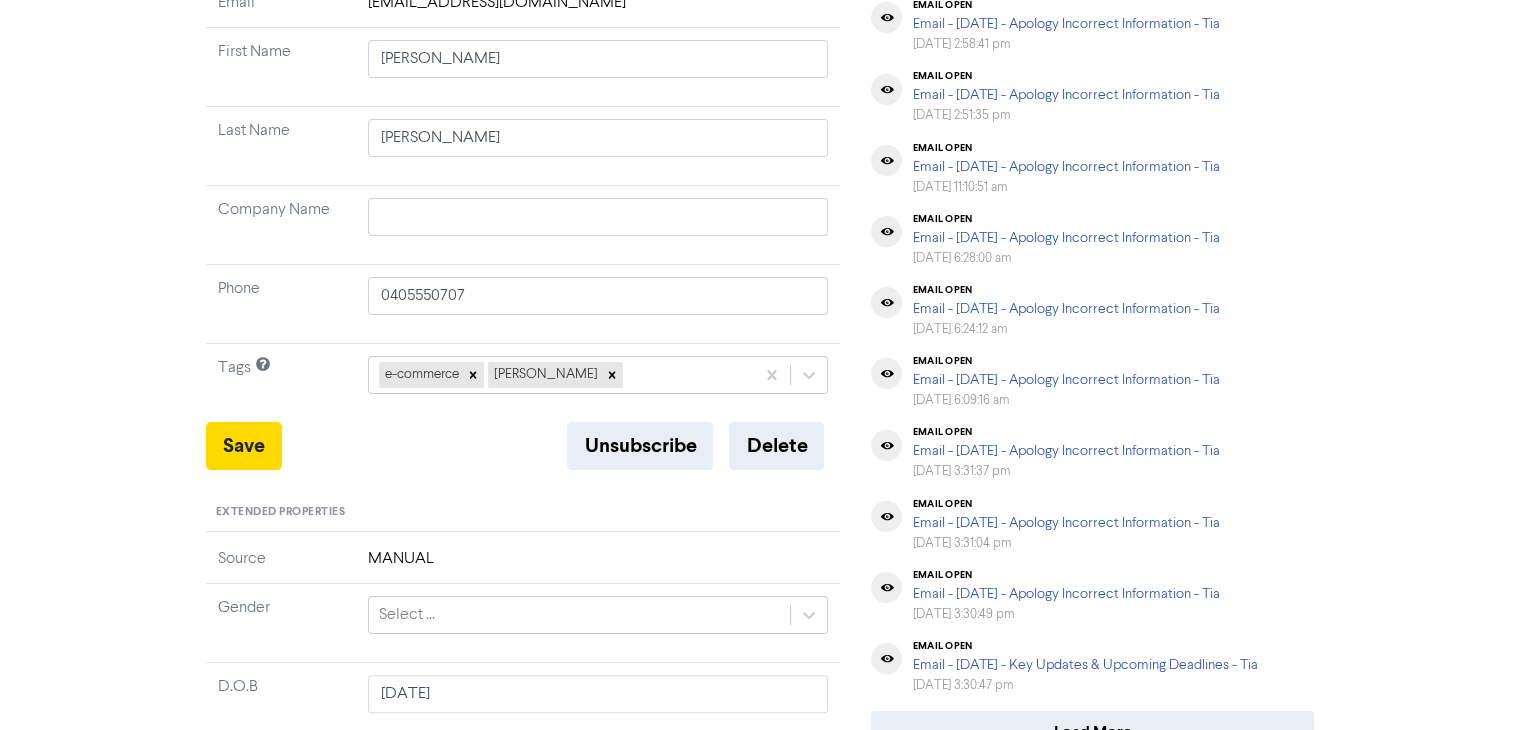 type 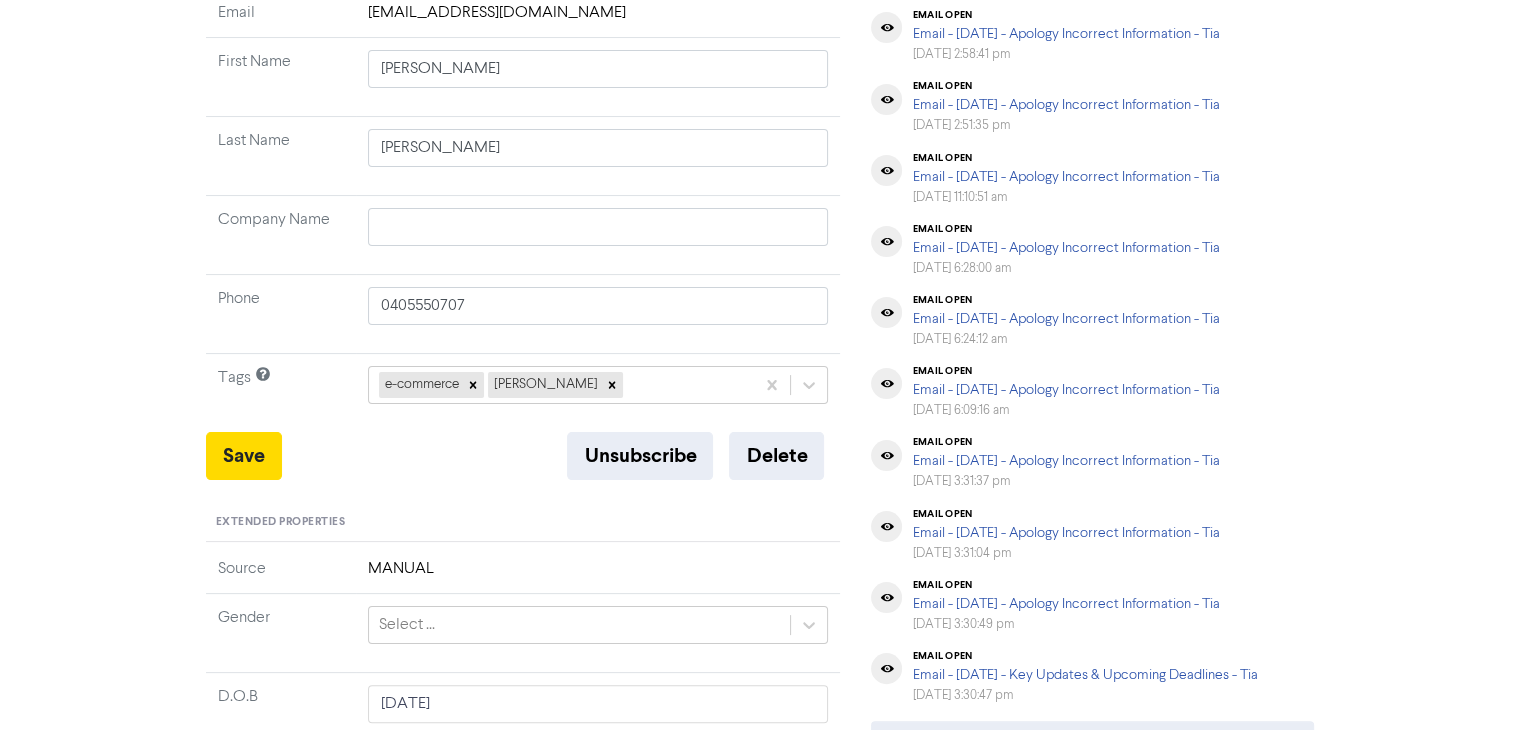 scroll, scrollTop: 400, scrollLeft: 0, axis: vertical 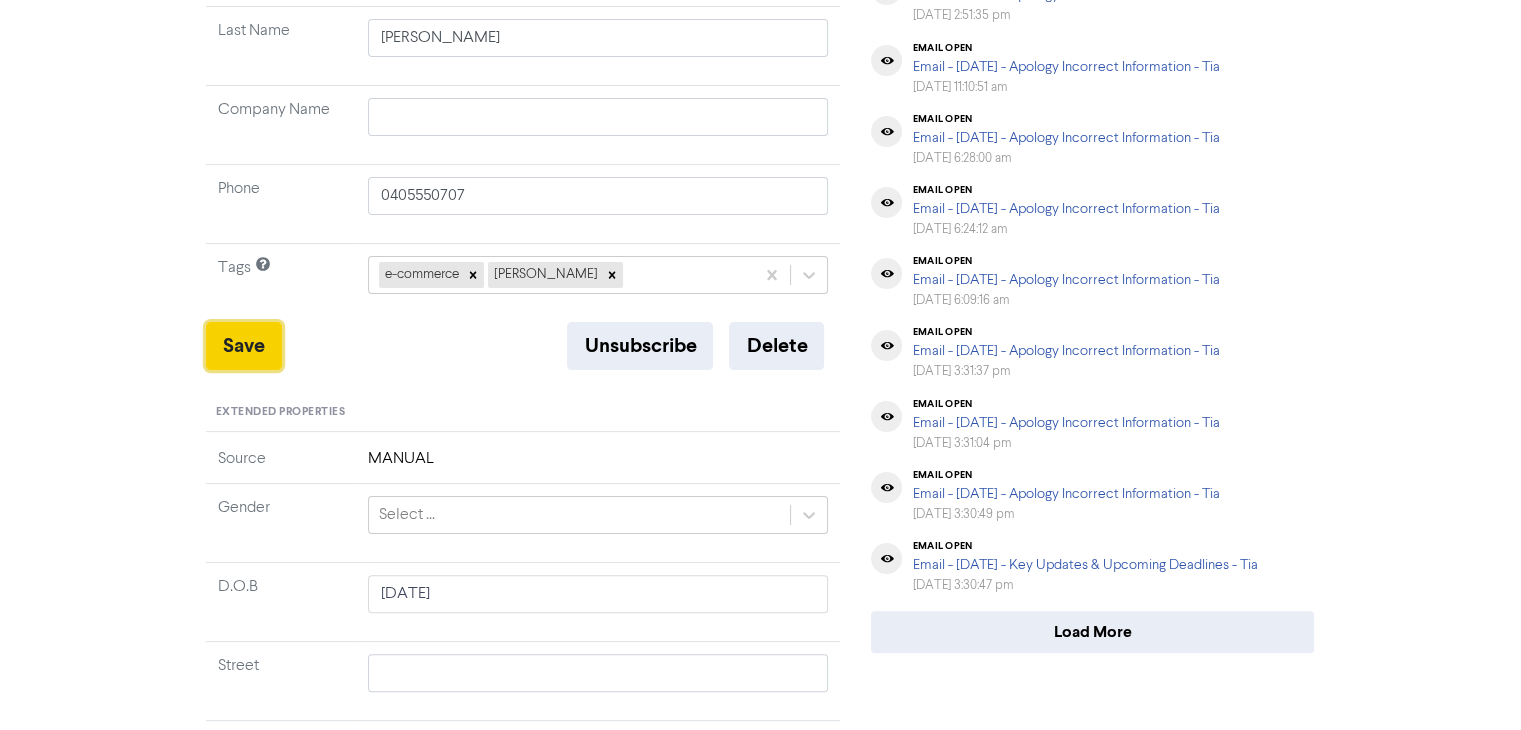 click on "Save" at bounding box center (244, 346) 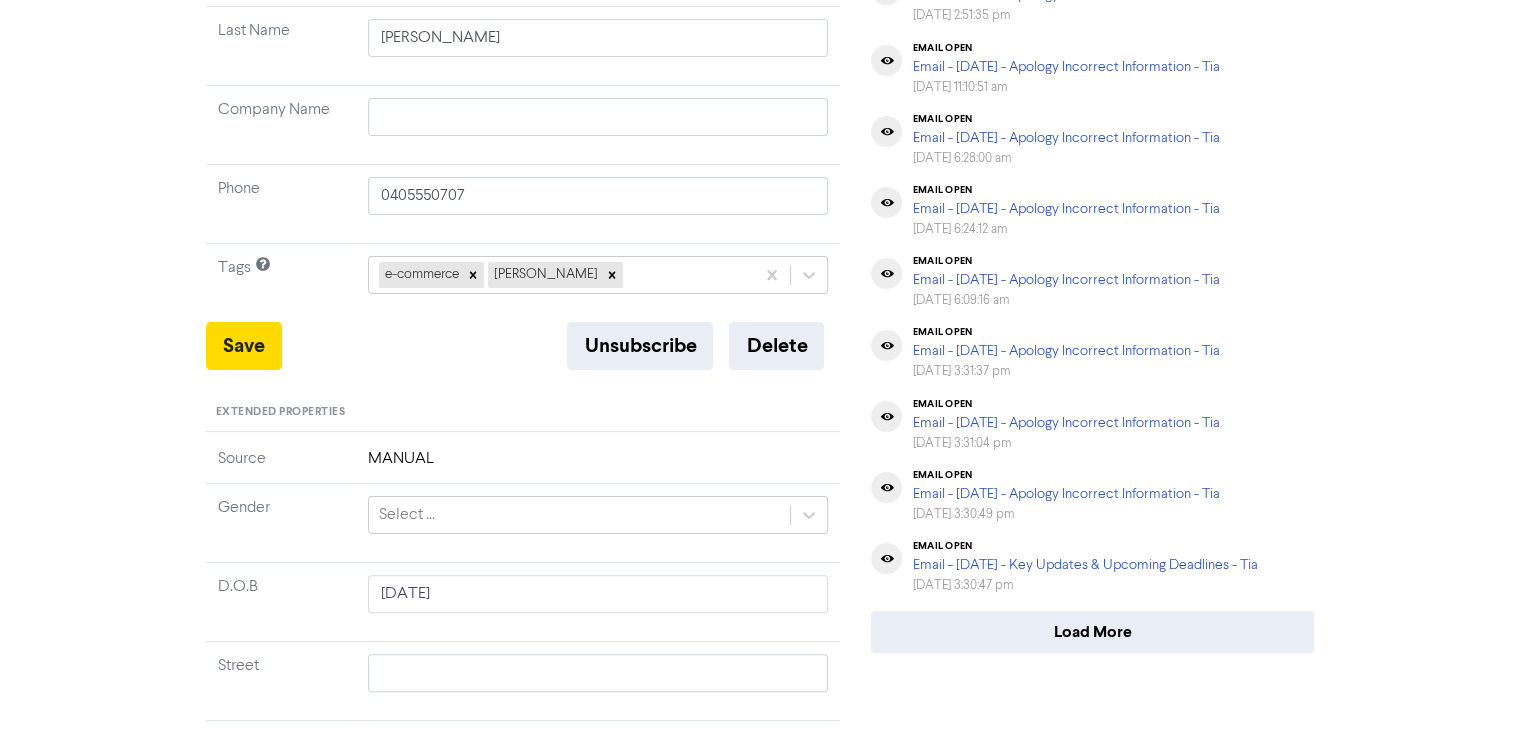 type 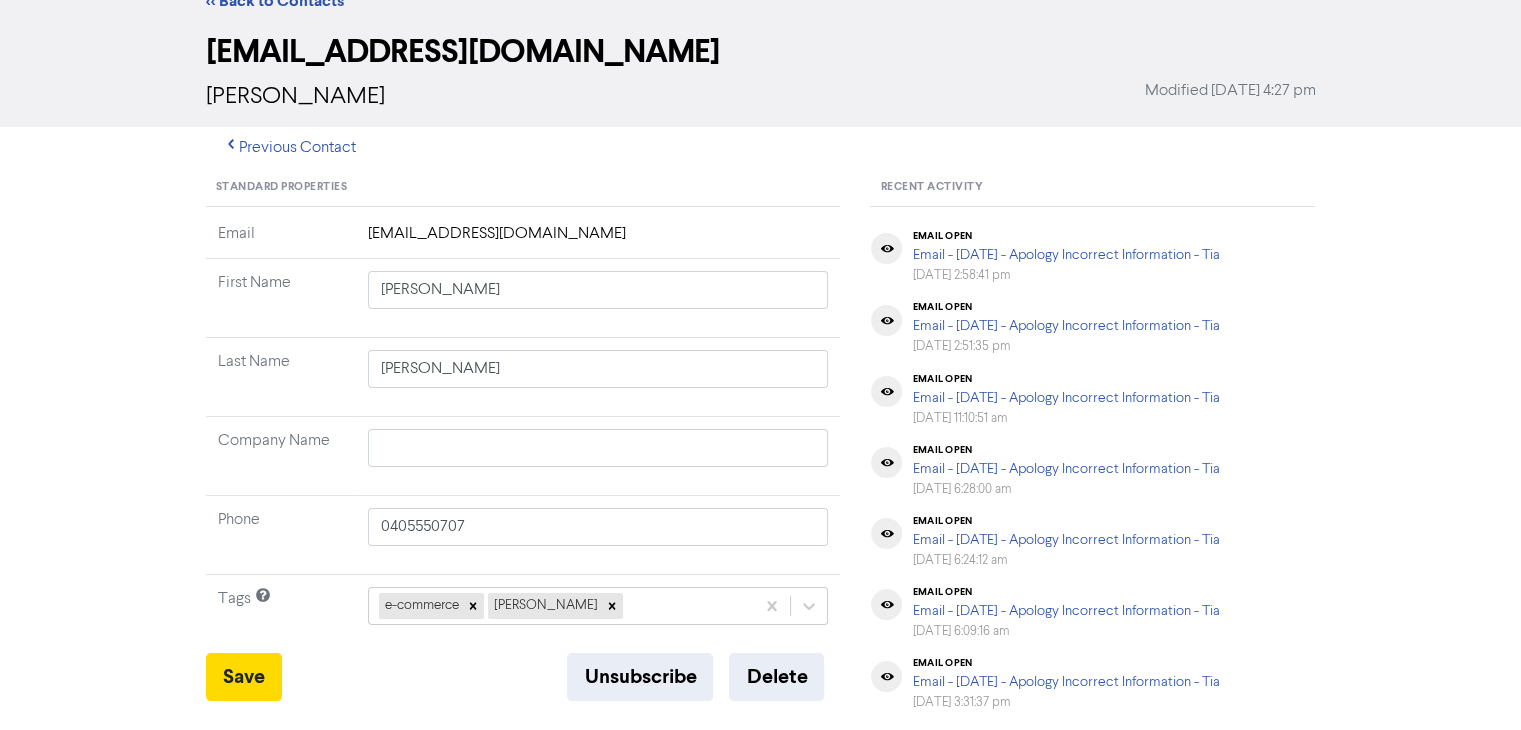 scroll, scrollTop: 0, scrollLeft: 0, axis: both 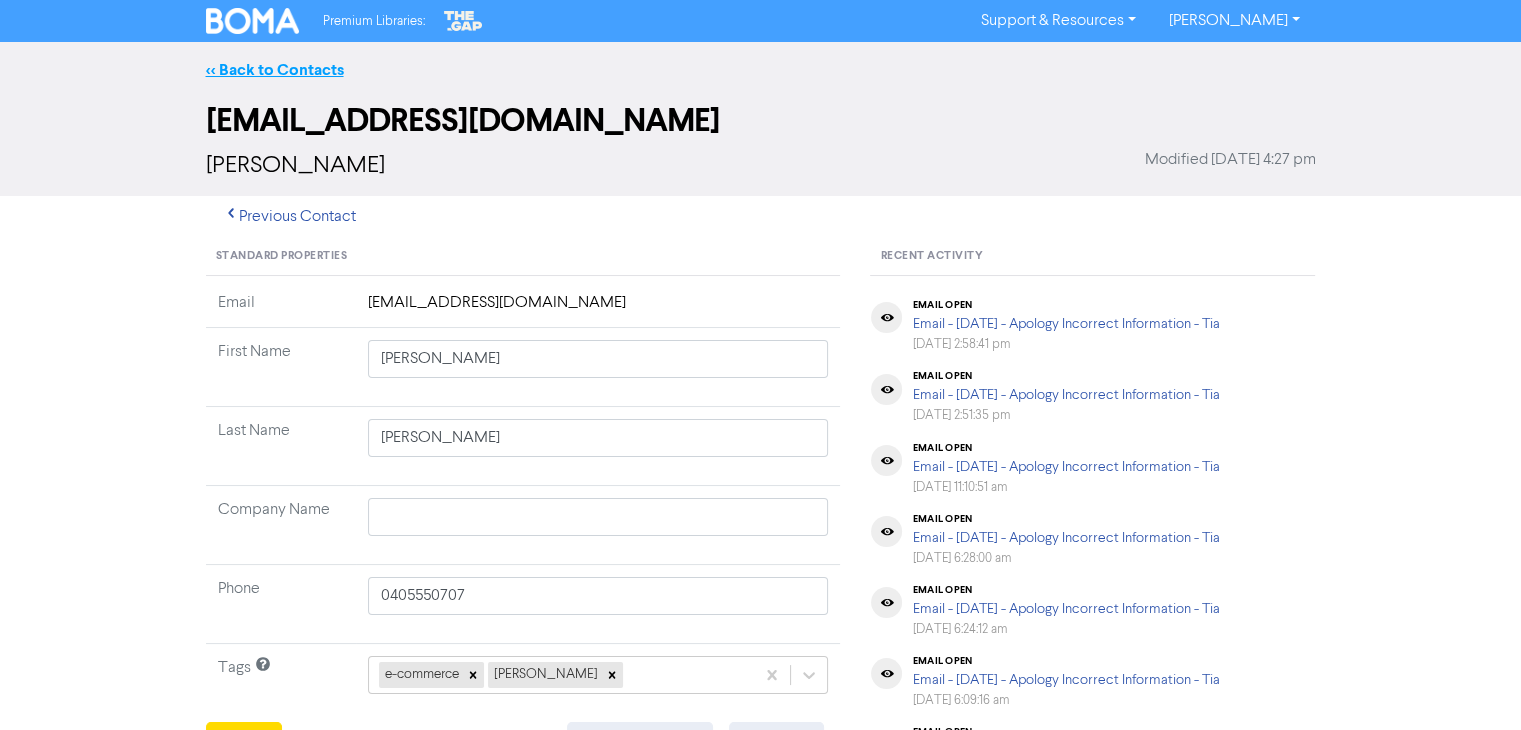 click on "<< Back to Contacts" at bounding box center (275, 70) 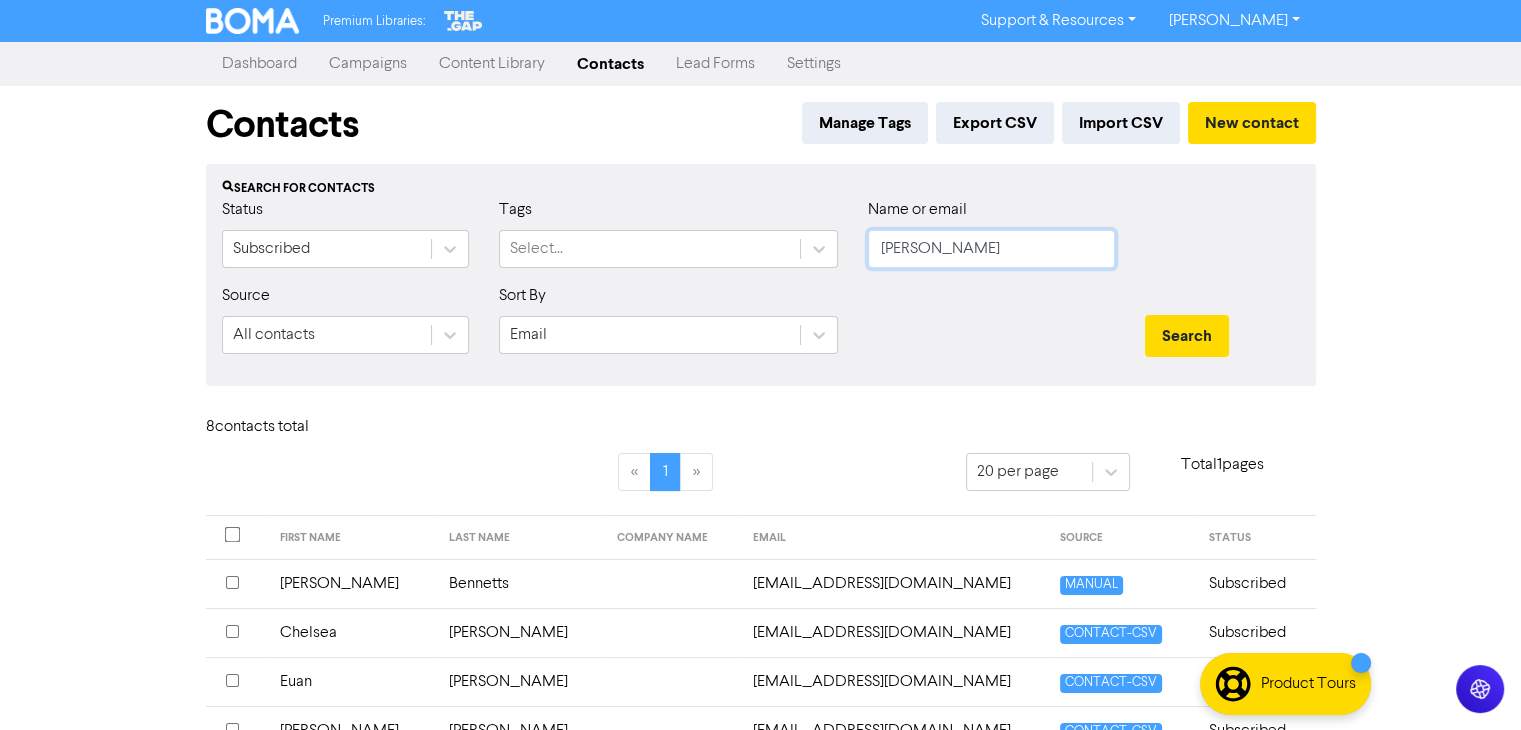 click on "Name or email [PERSON_NAME]" at bounding box center (991, 241) 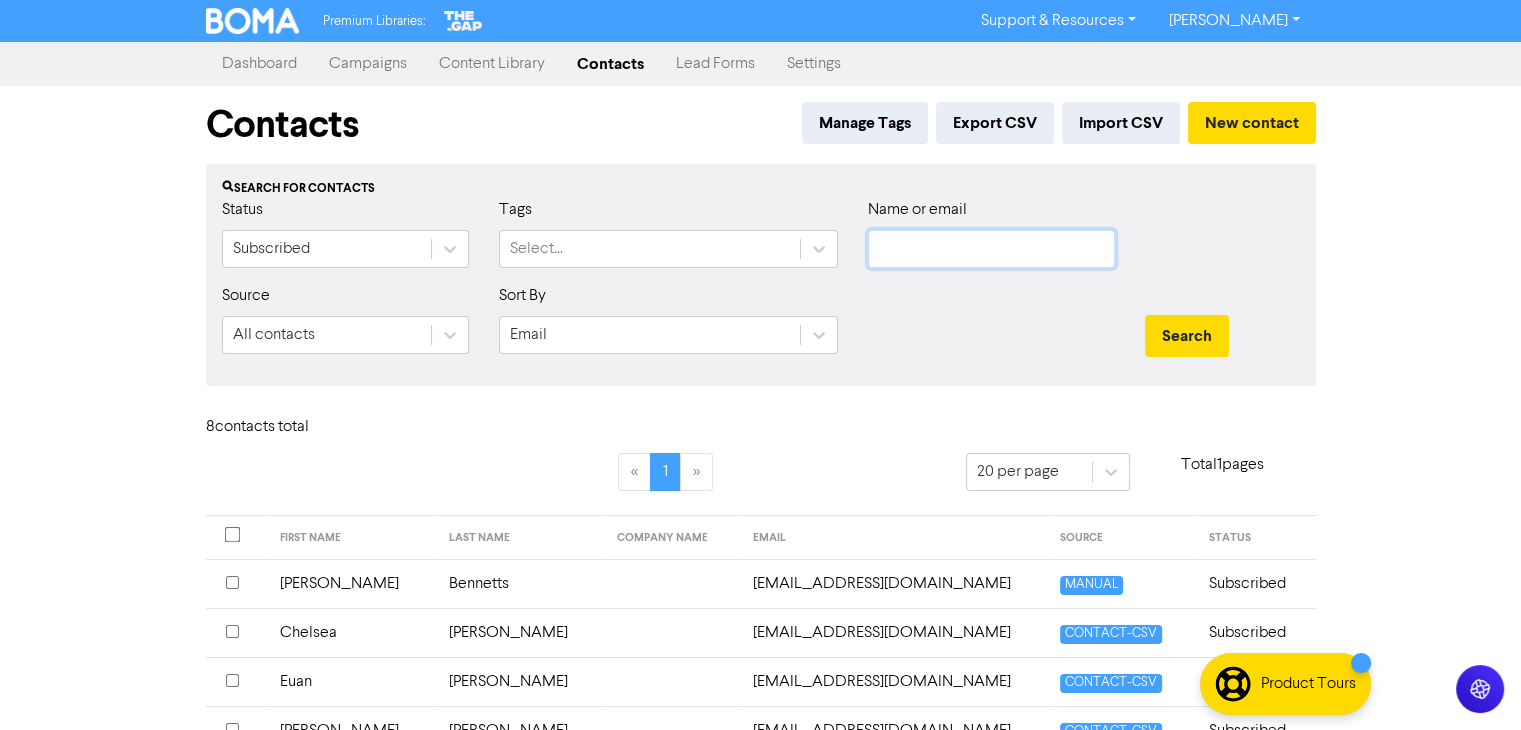 click 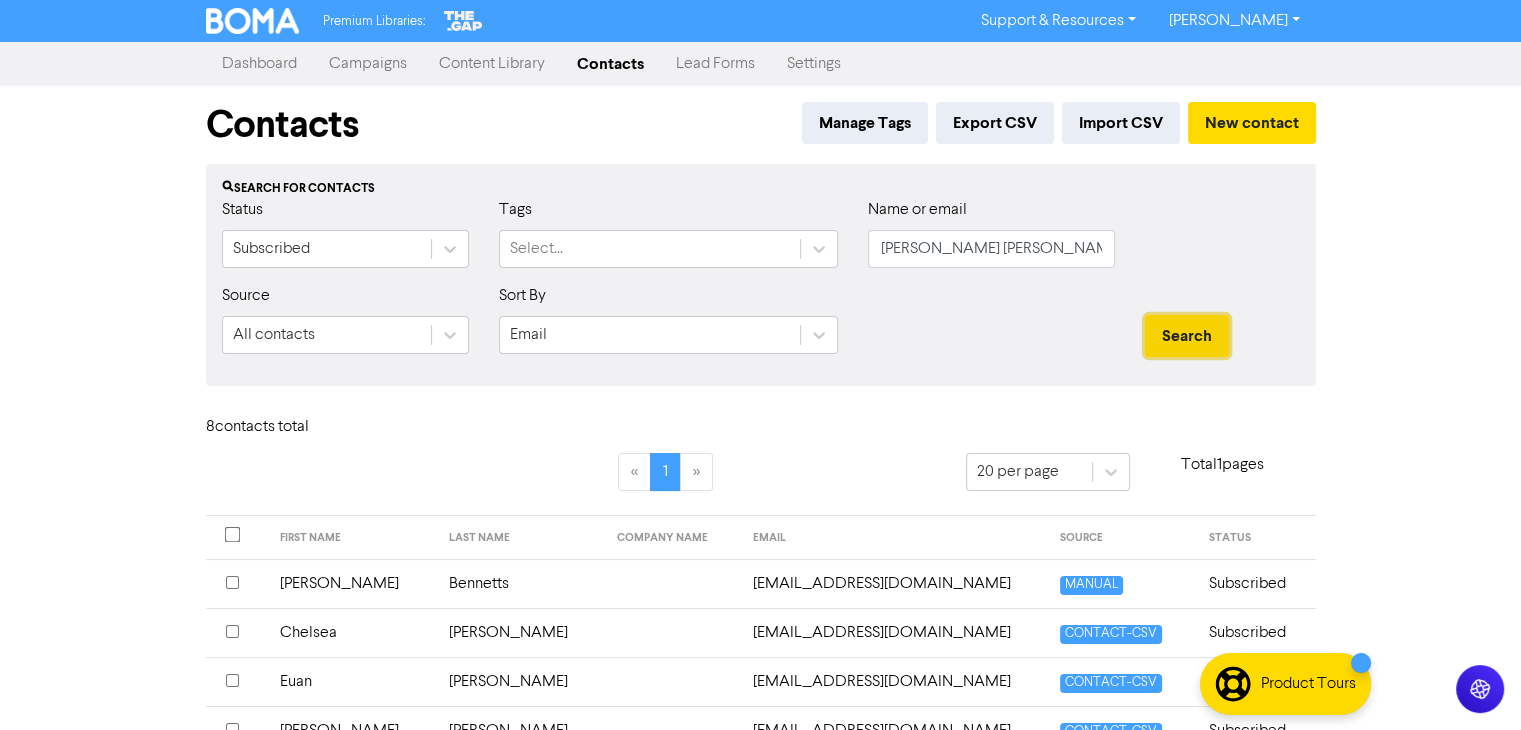 click on "Search" at bounding box center (1187, 336) 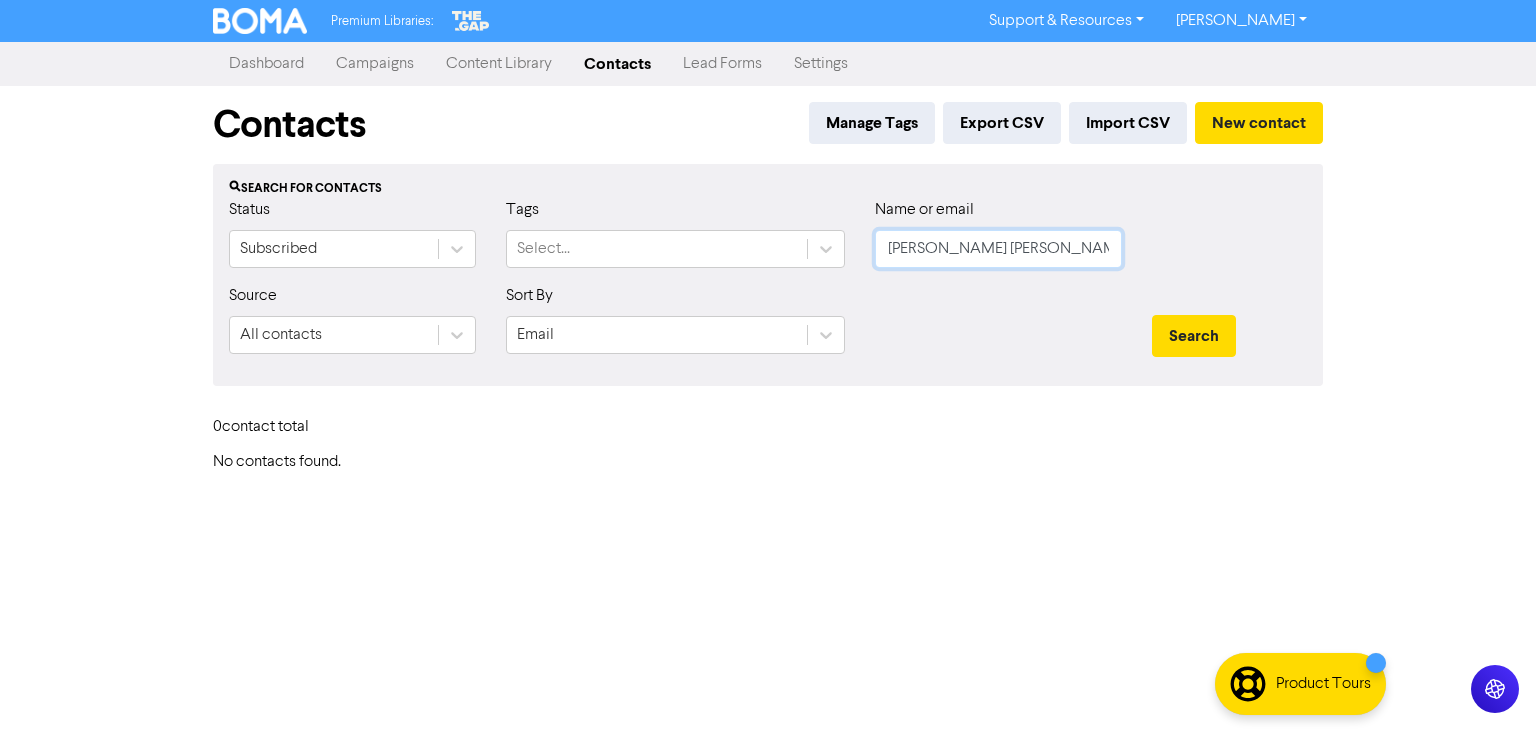 click on "[PERSON_NAME] [PERSON_NAME]" 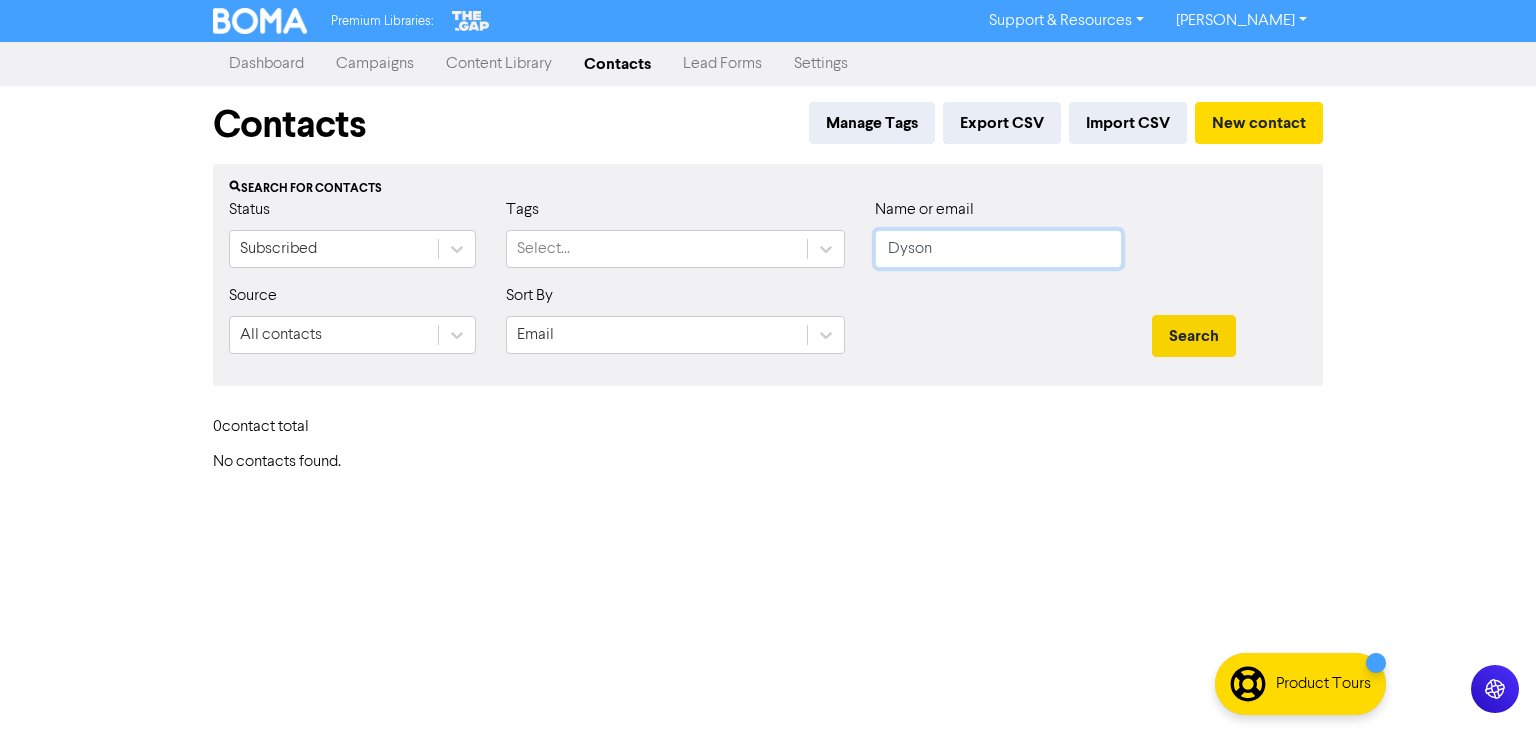 type on "Dyson" 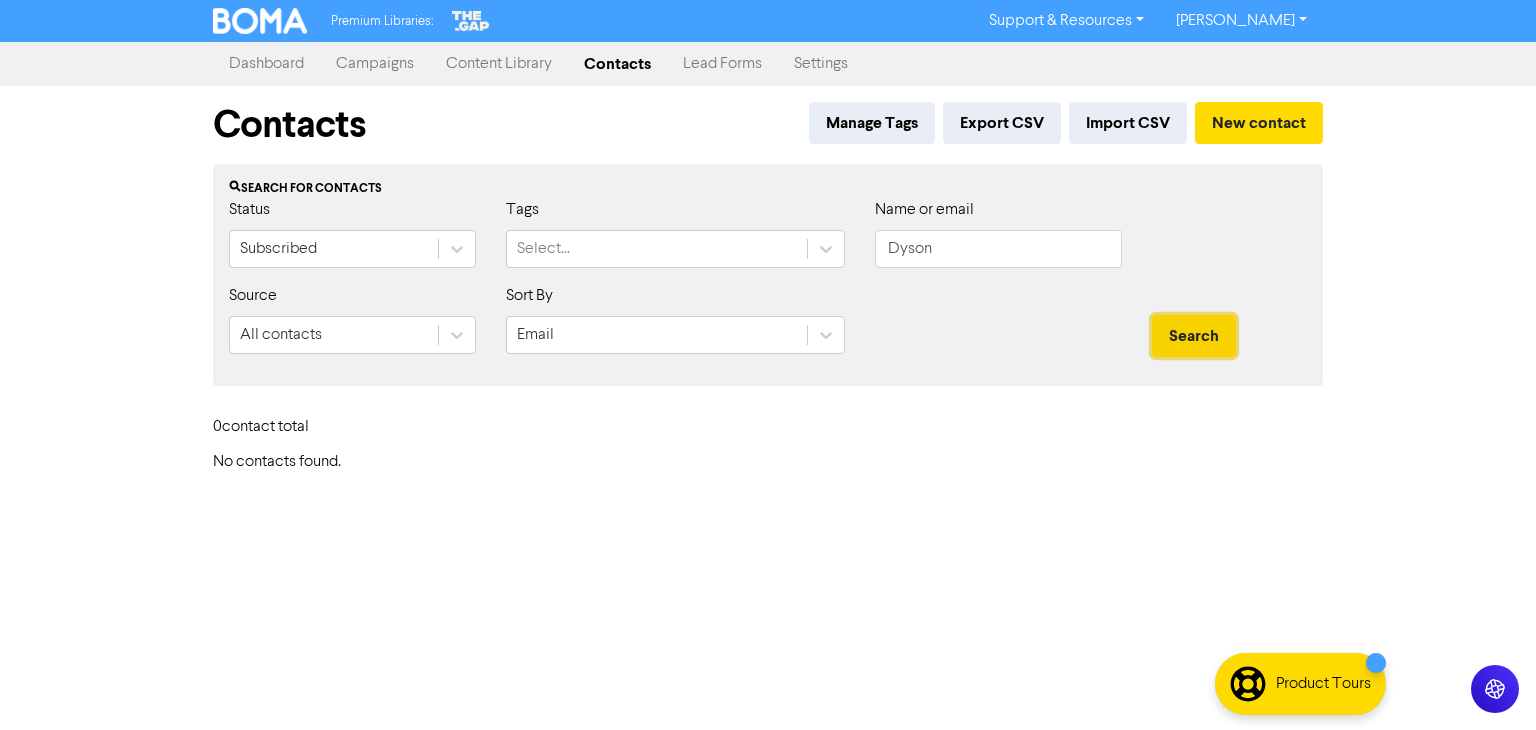 click on "Search" at bounding box center (1194, 336) 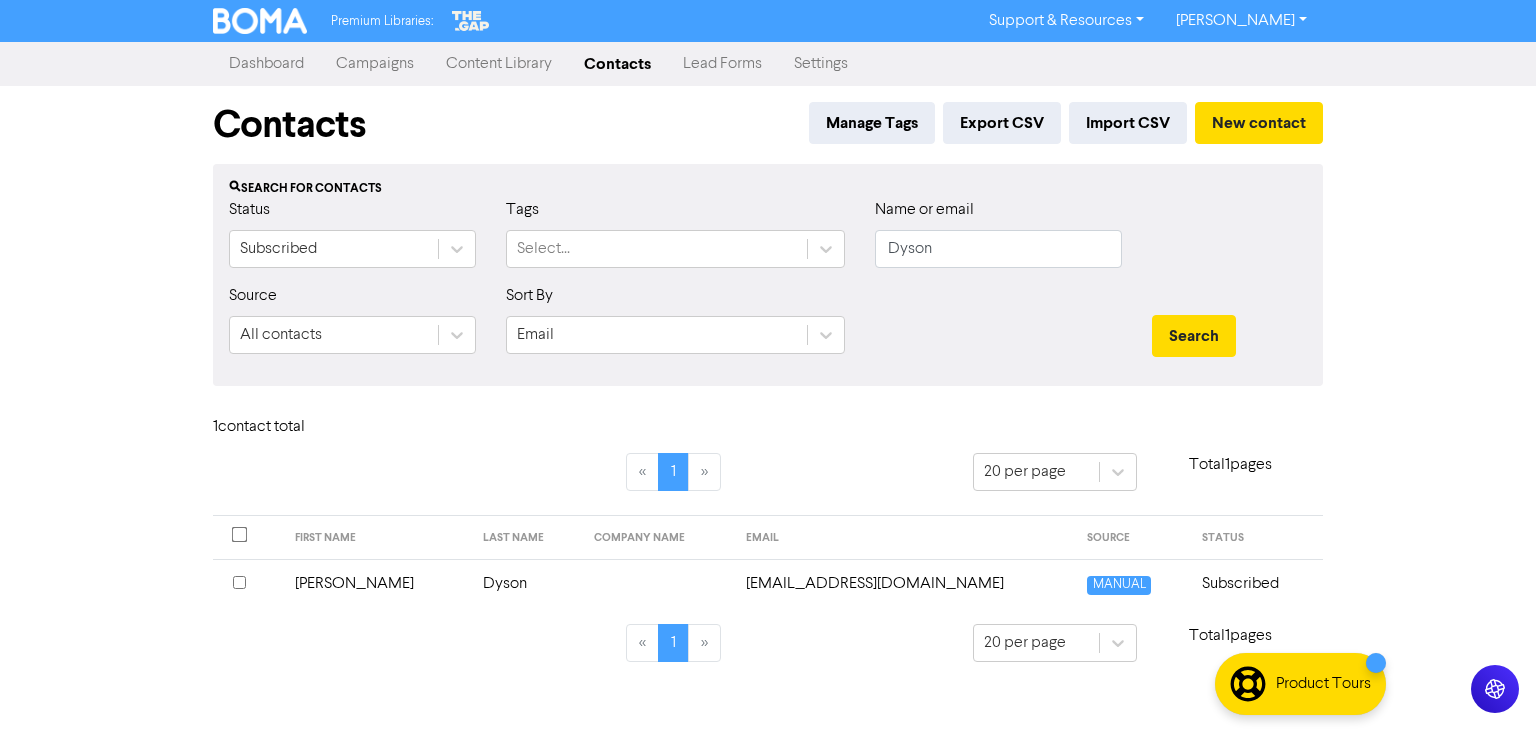 click on "[PERSON_NAME]" at bounding box center [377, 583] 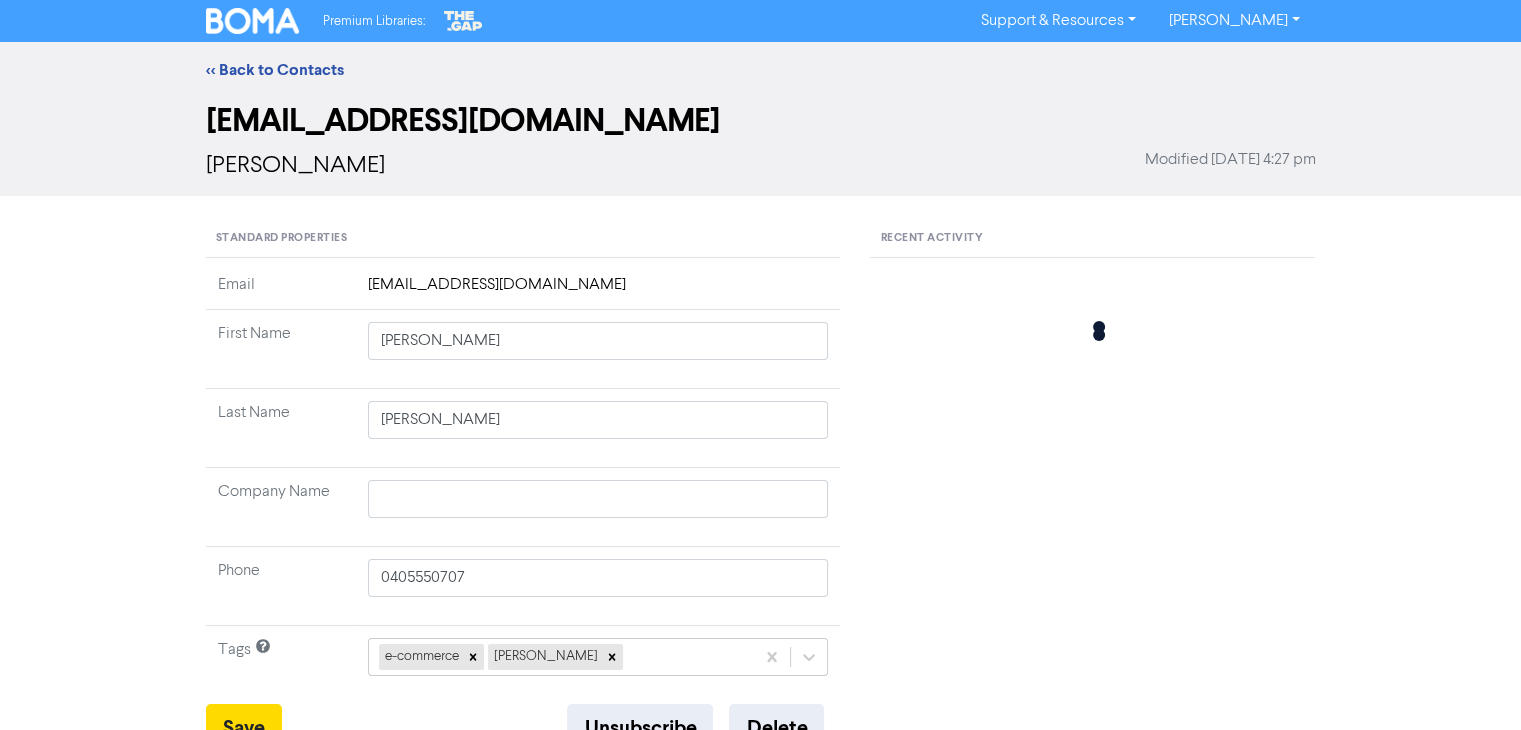 type 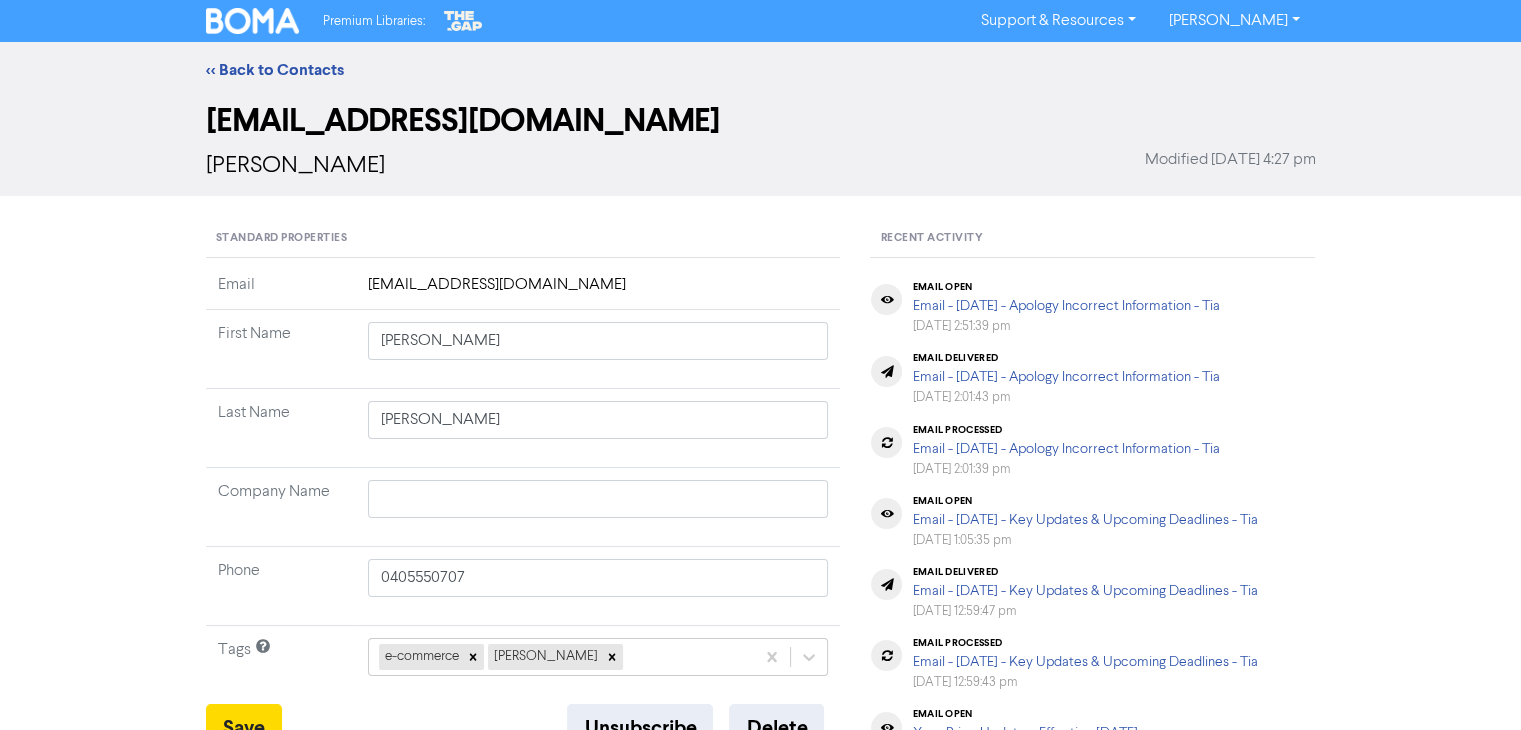 type on "[PERSON_NAME]" 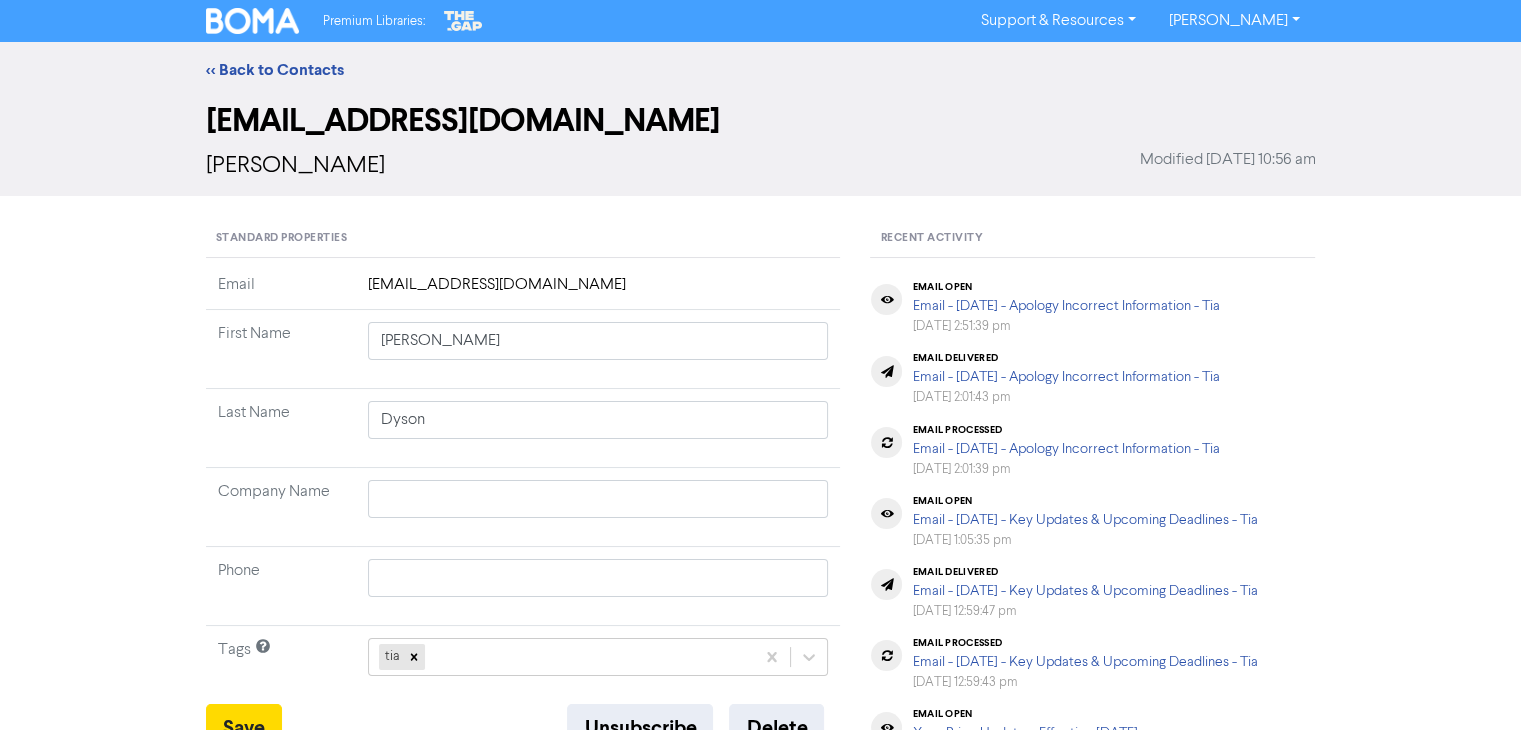 scroll, scrollTop: 100, scrollLeft: 0, axis: vertical 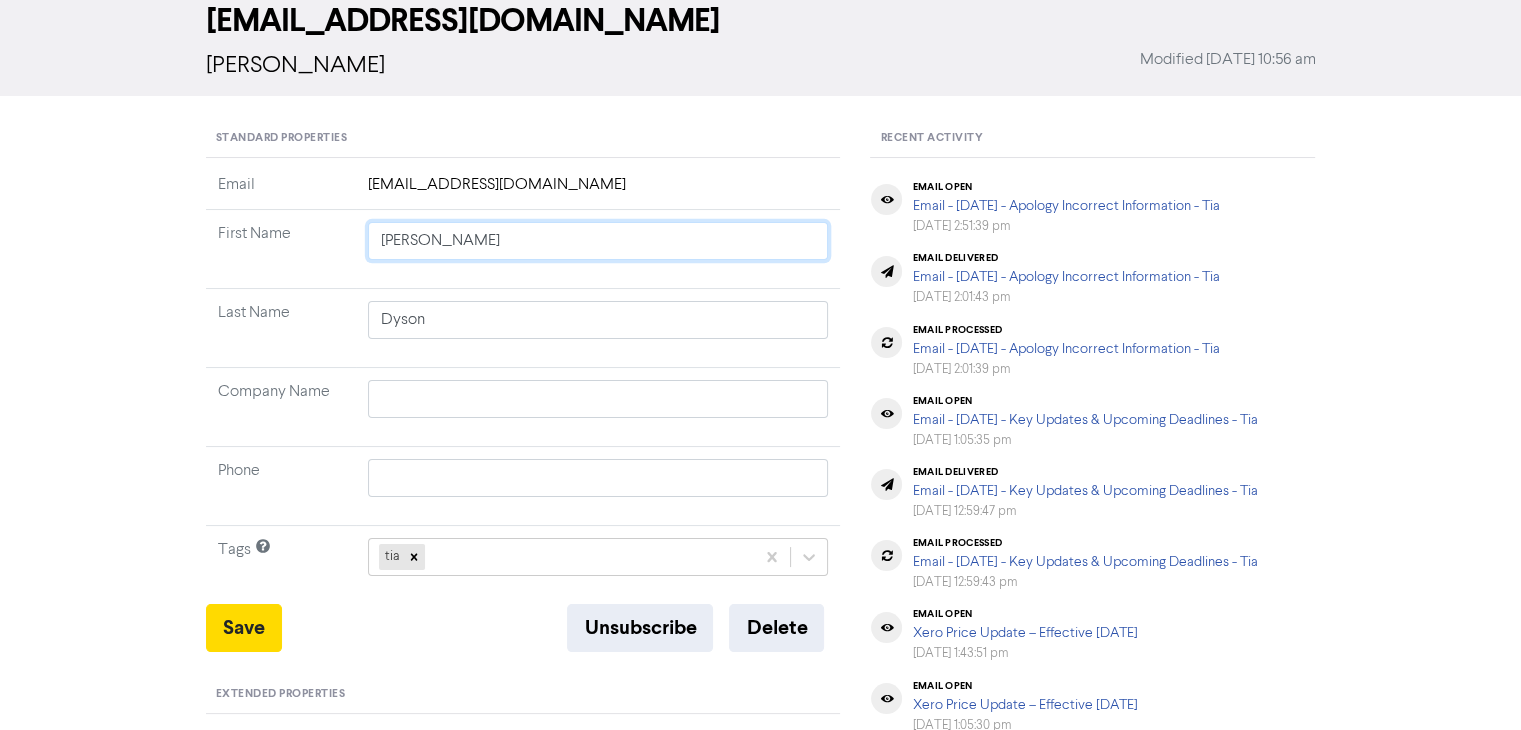 click on "[PERSON_NAME]" 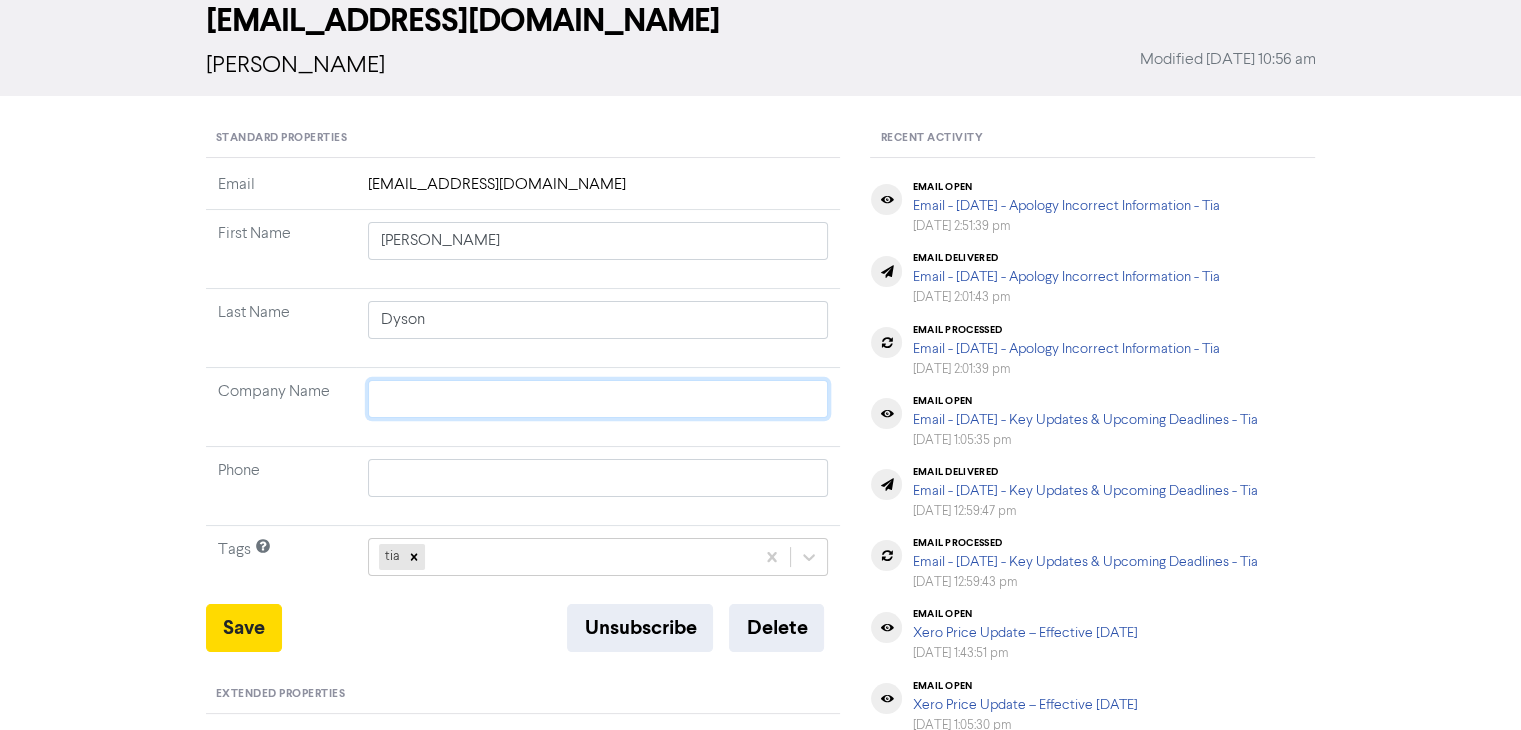 click 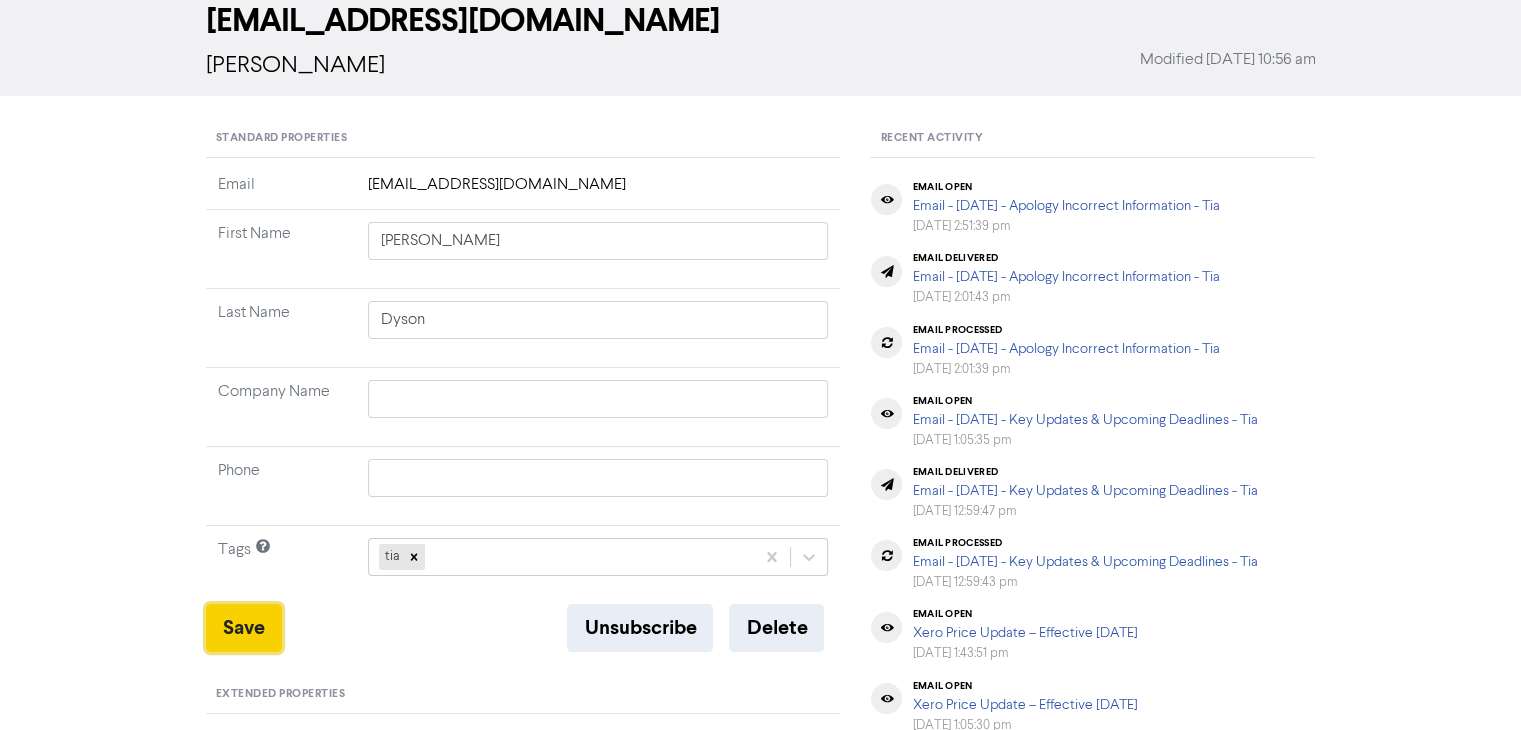 type 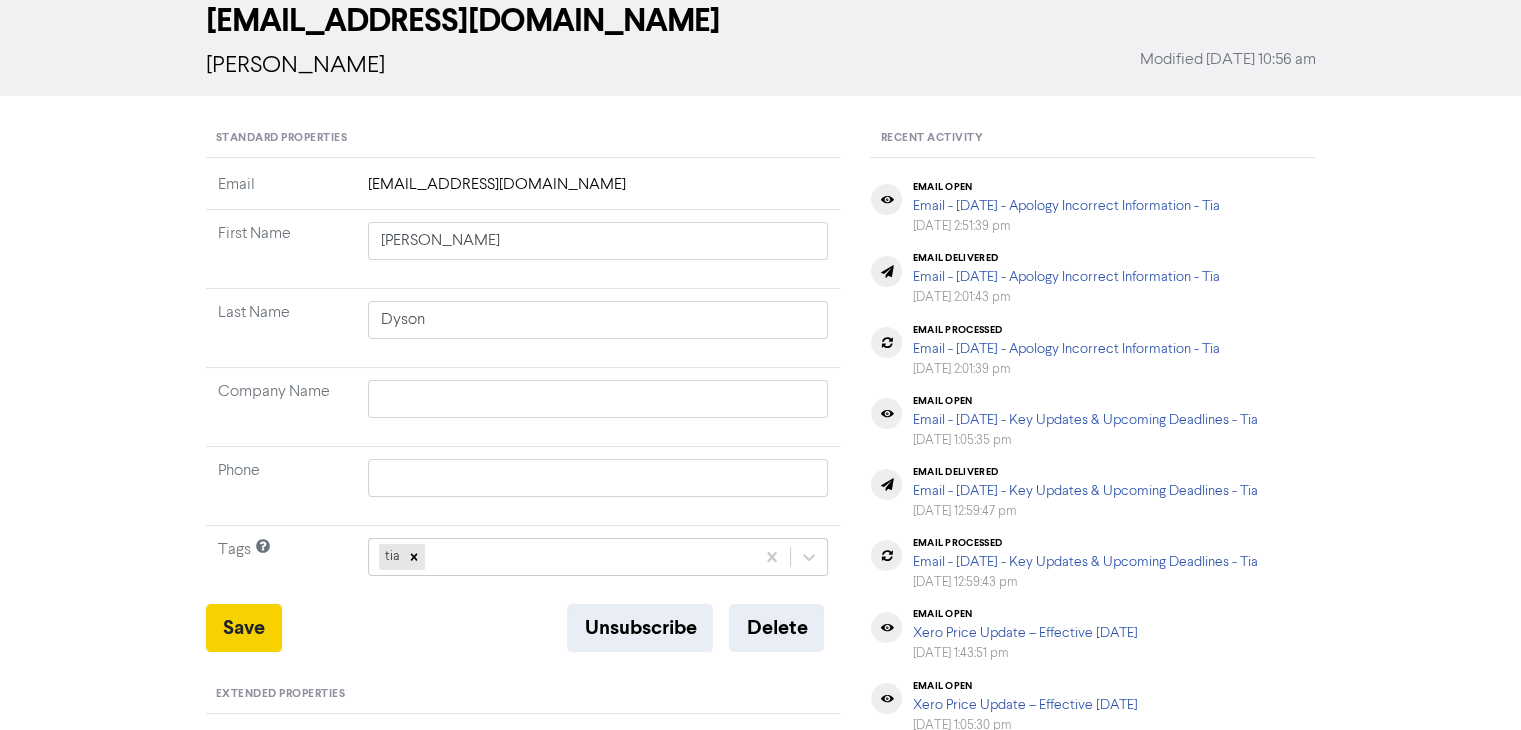 type 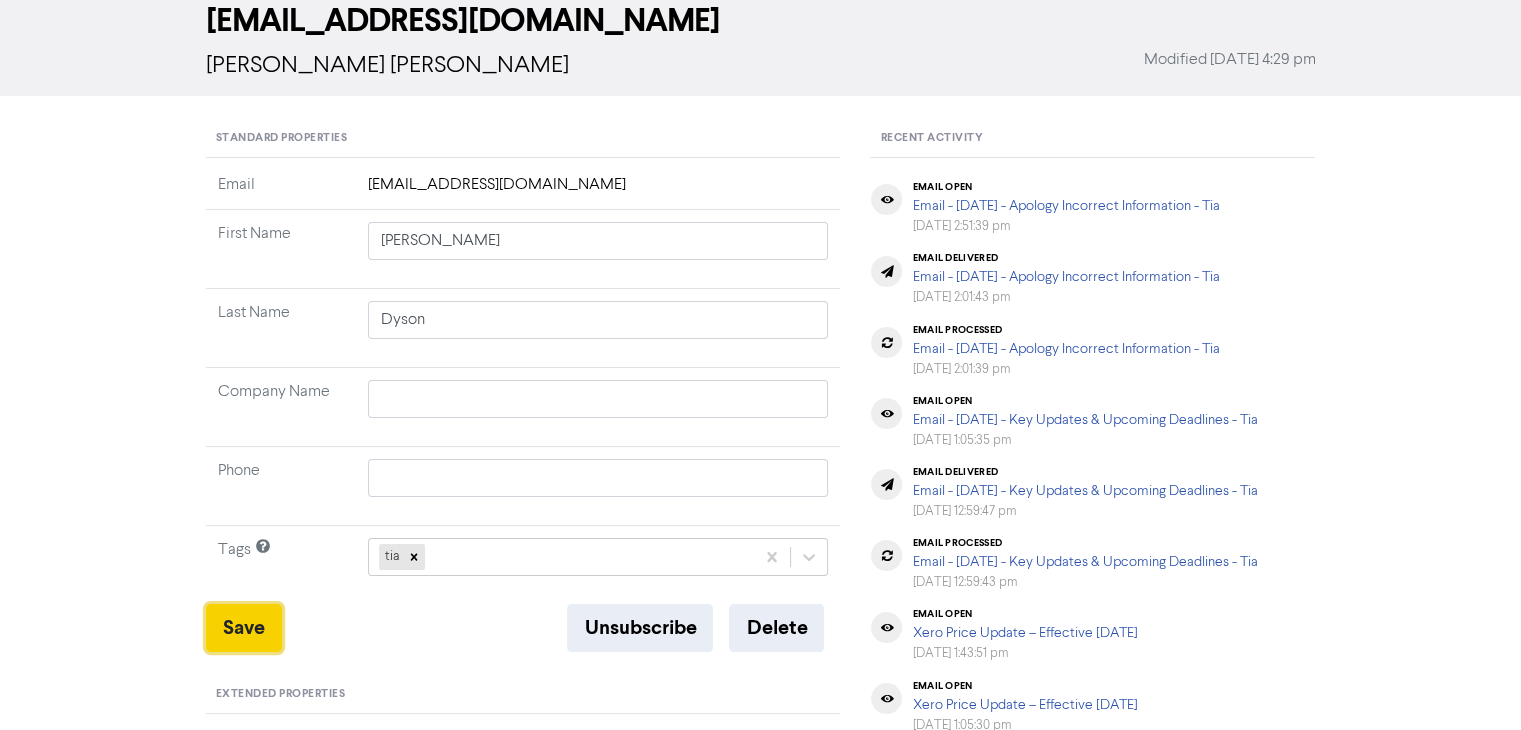 click on "Save" at bounding box center (244, 628) 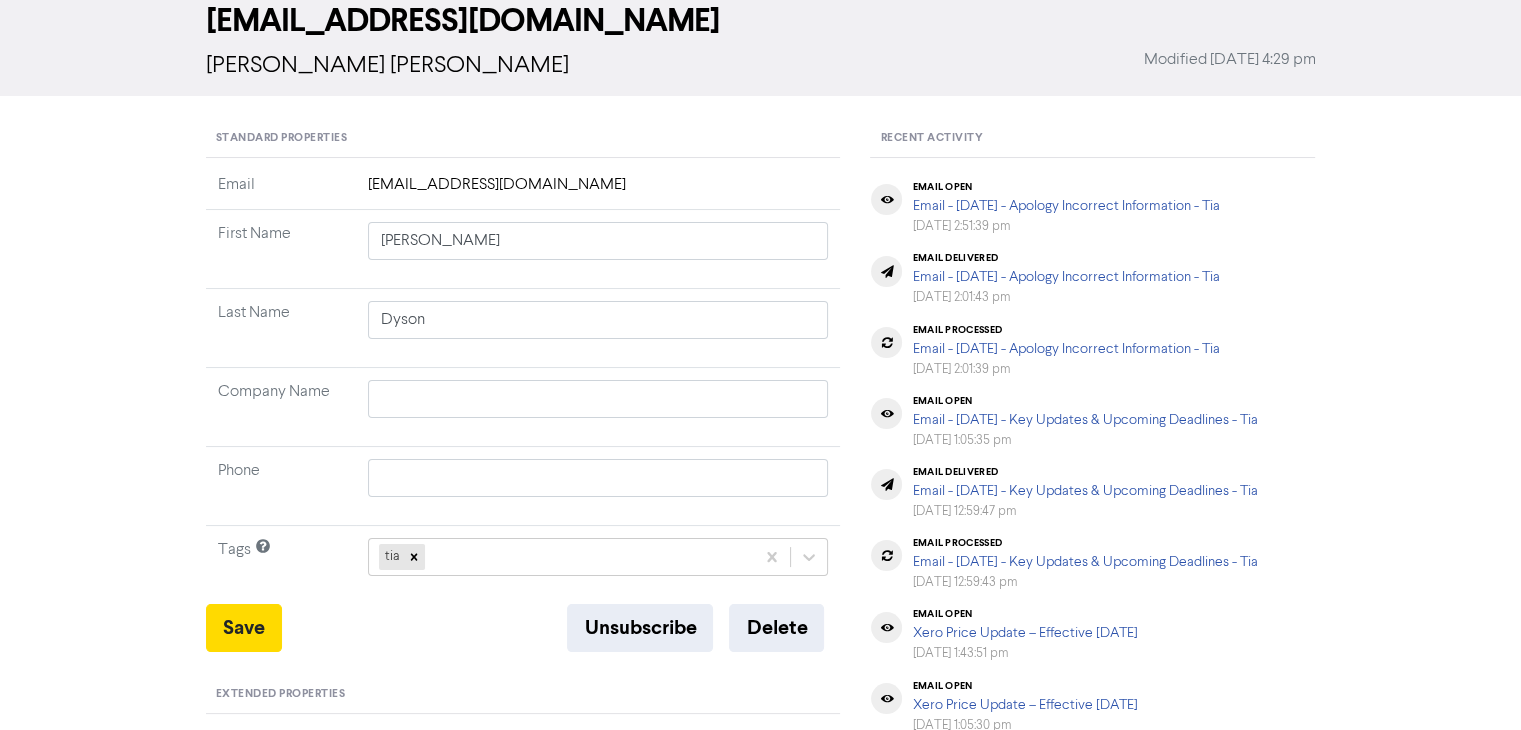 type 